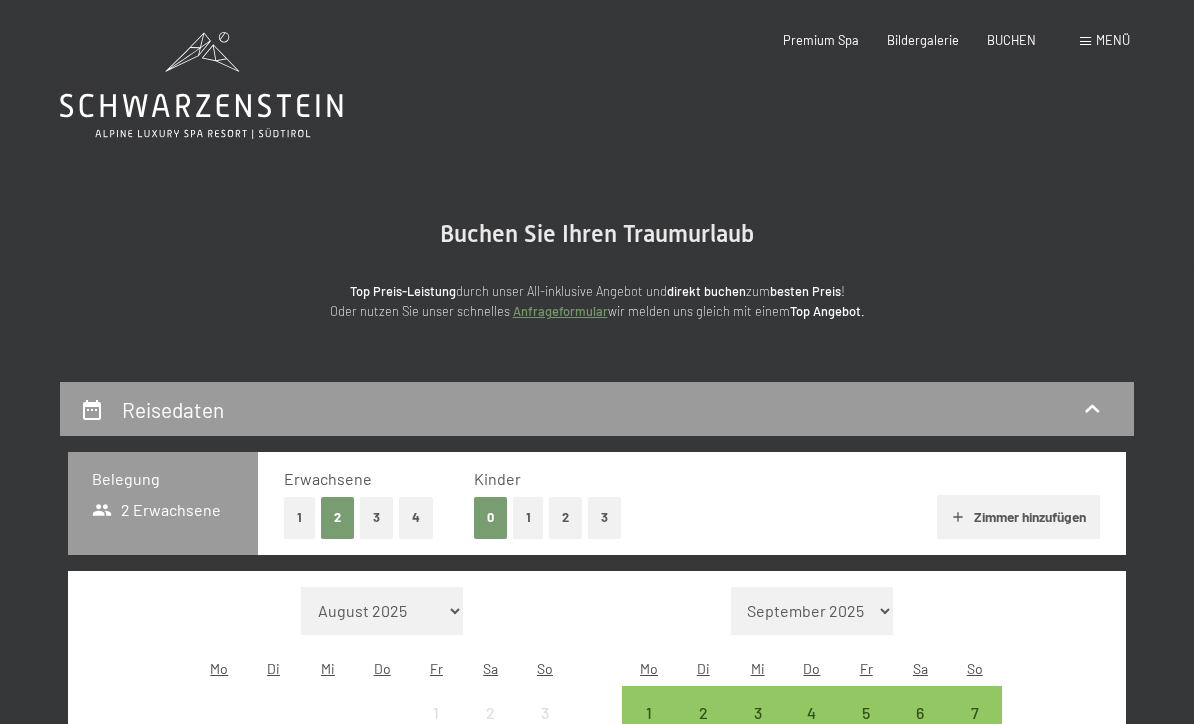 scroll, scrollTop: 0, scrollLeft: 0, axis: both 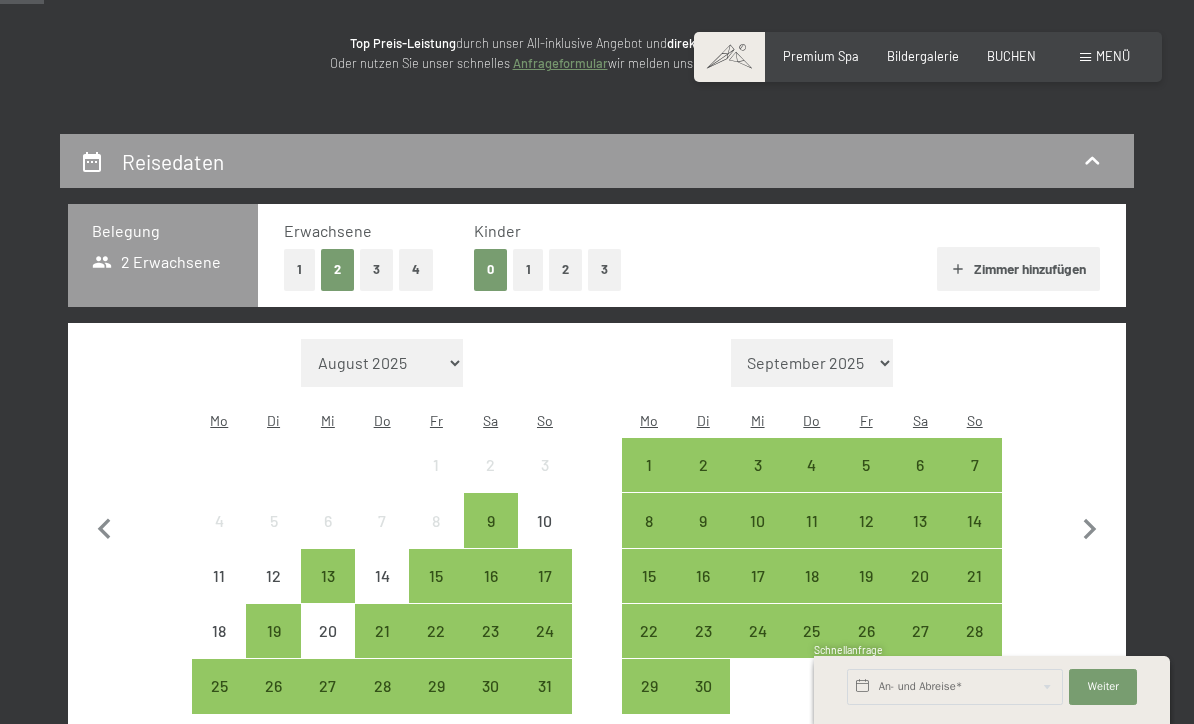 click 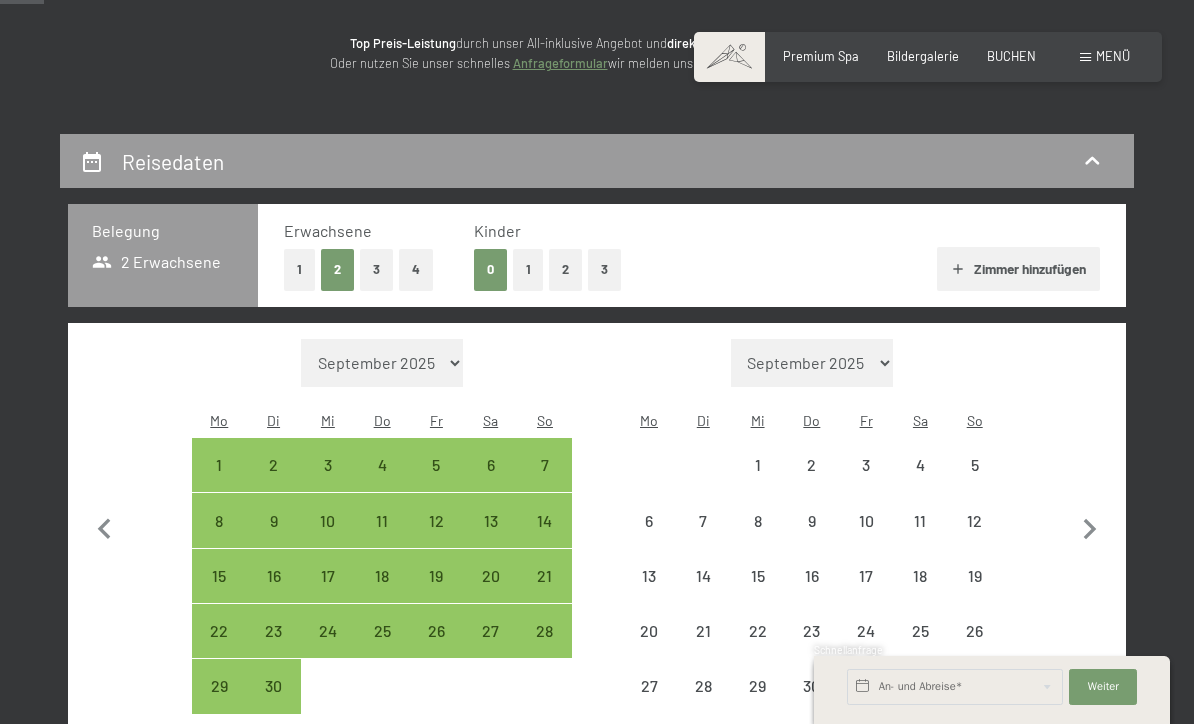 select on "2025-09-01" 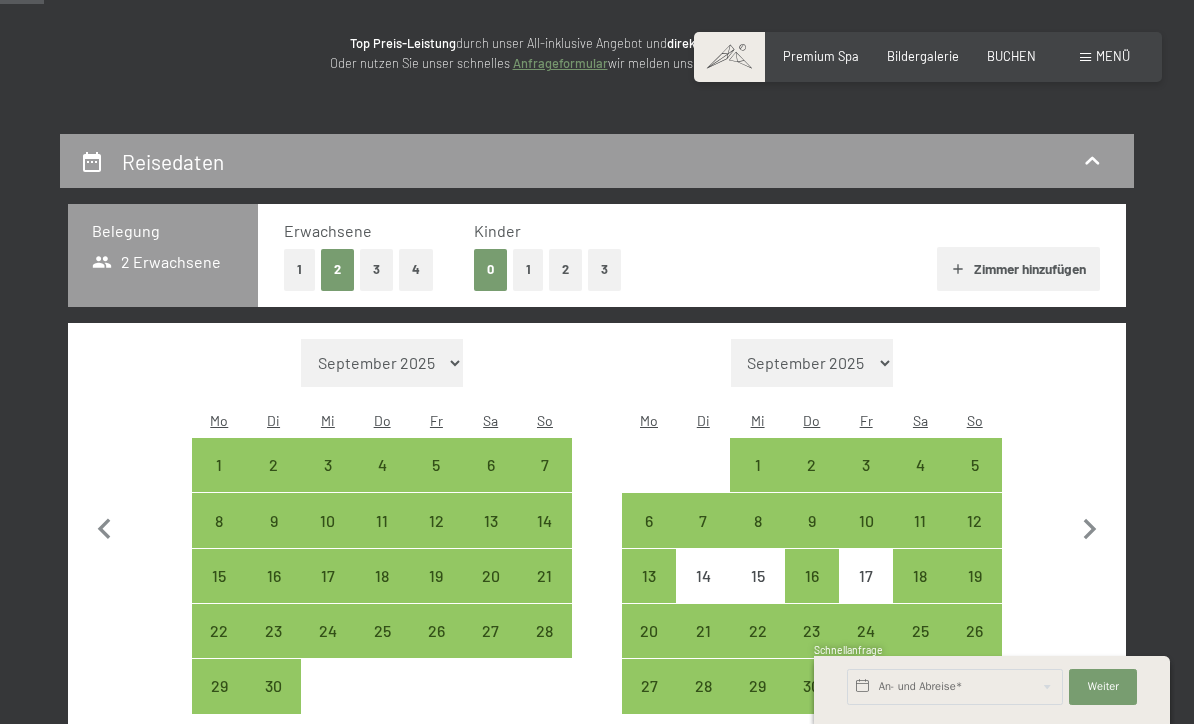 click 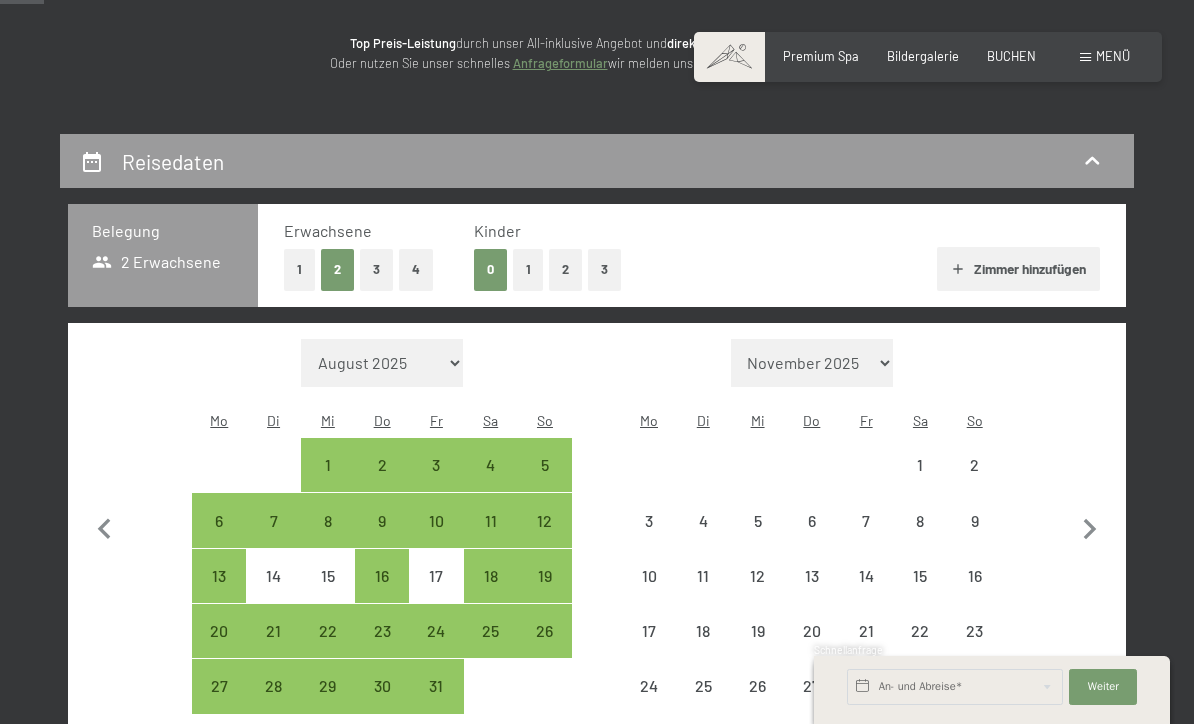 select on "[DATE]" 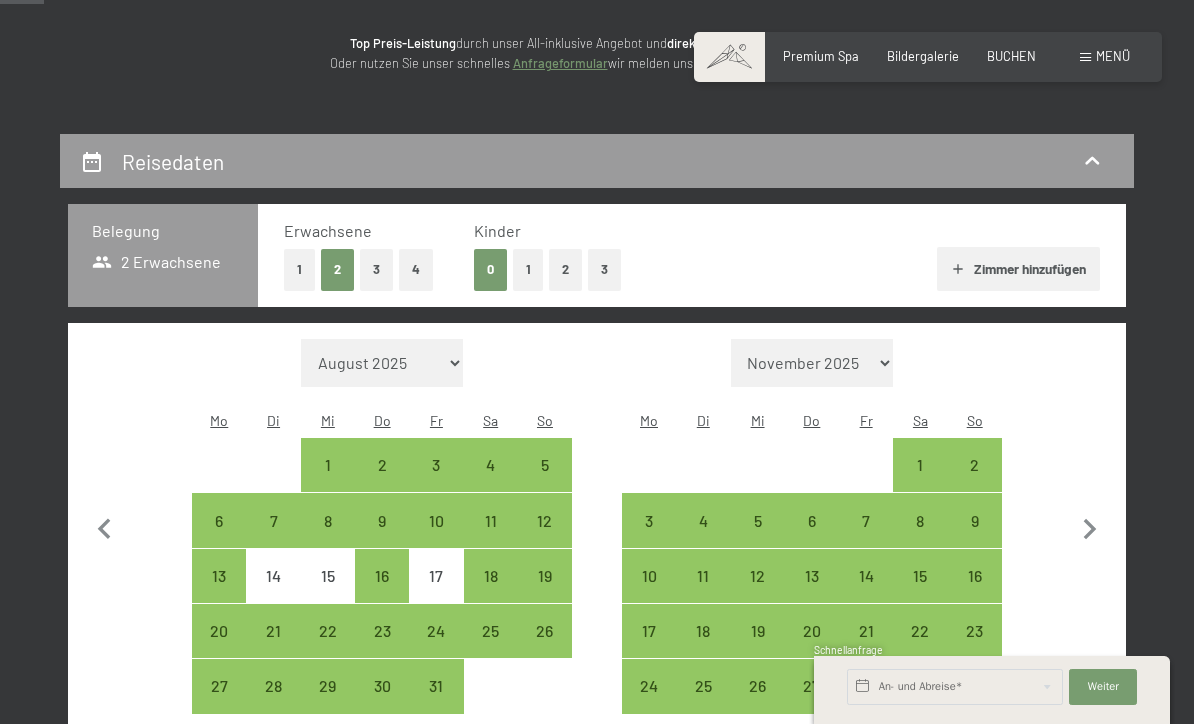 click 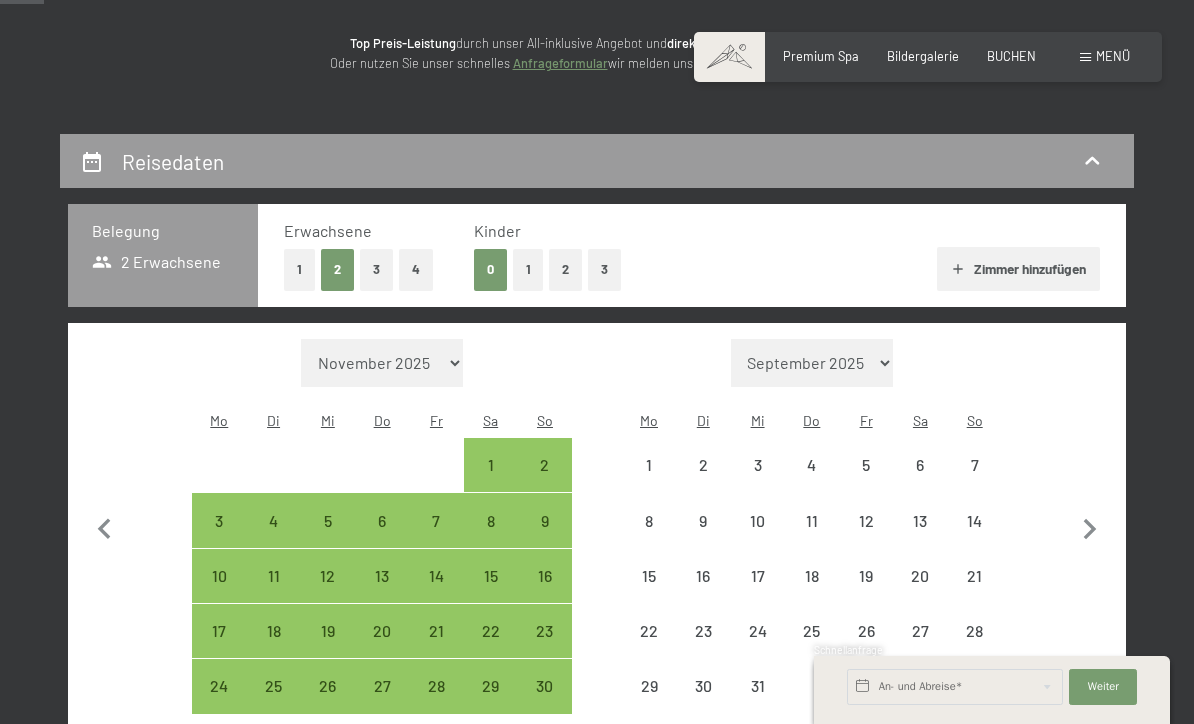select on "2025-11-01" 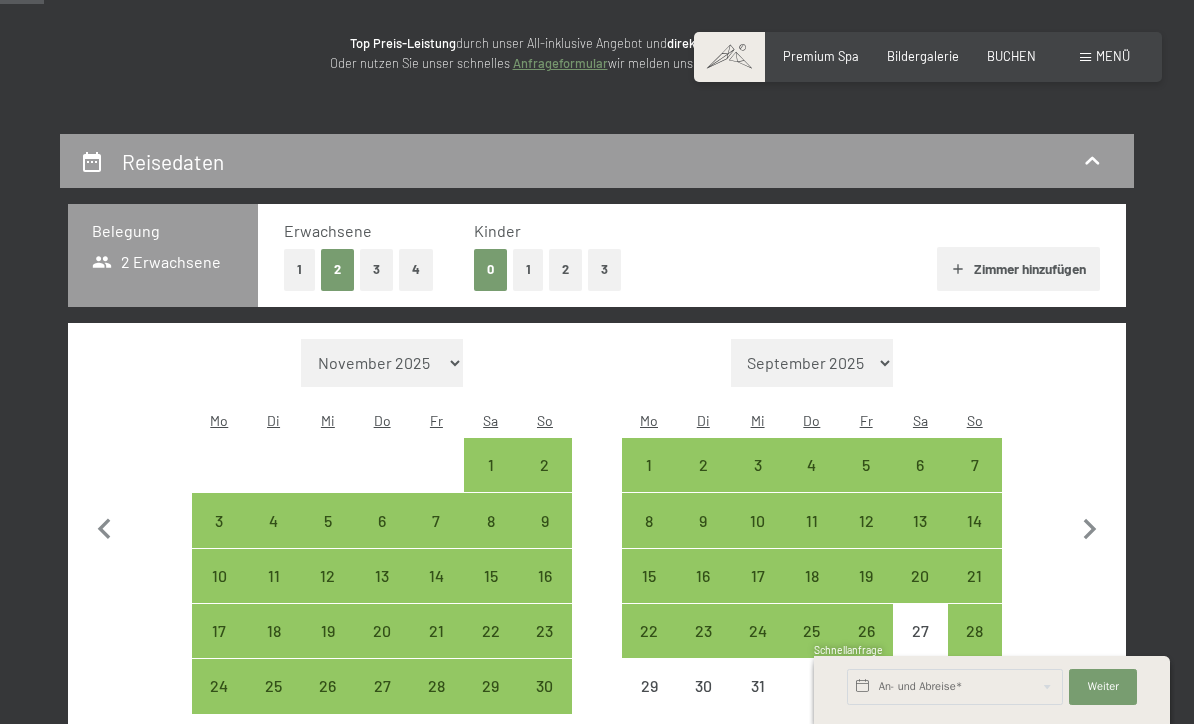click 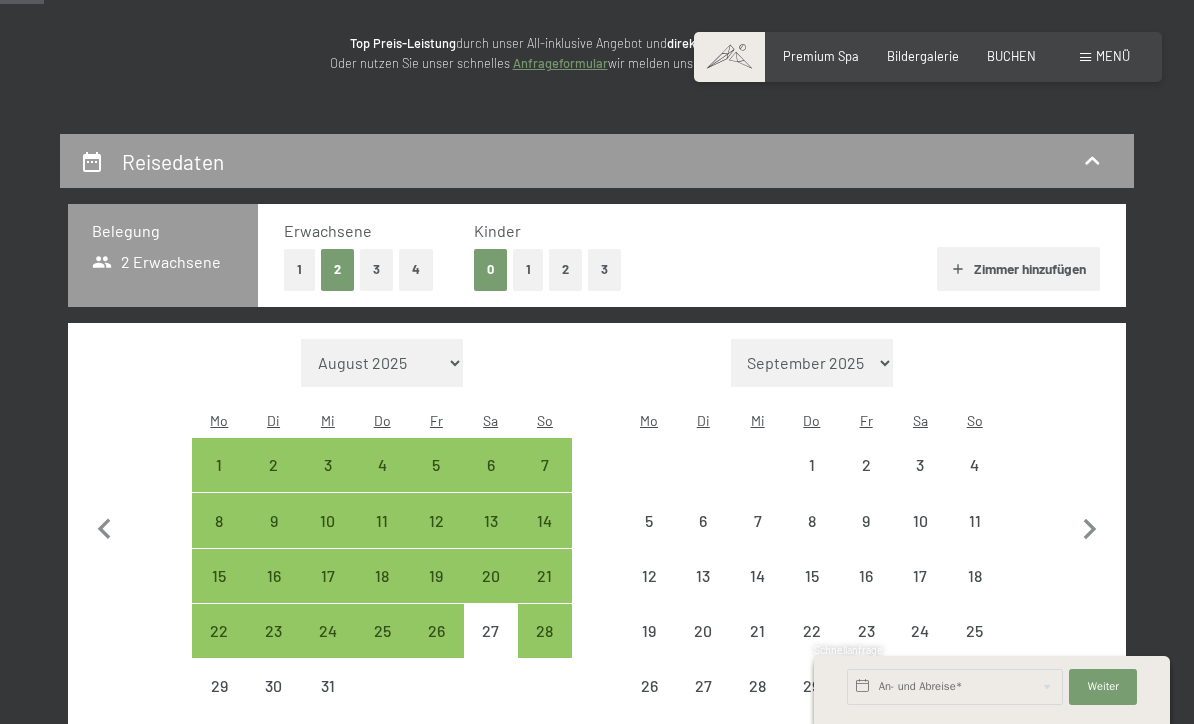 select on "[DATE]" 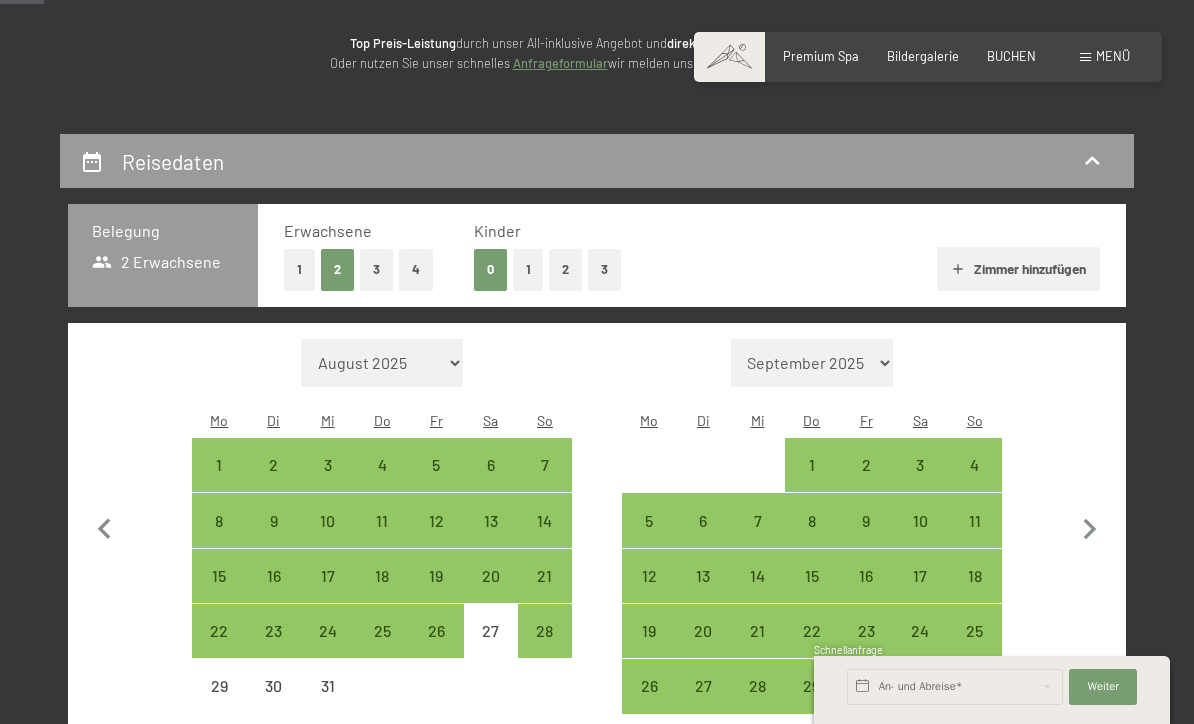 click on "23" at bounding box center [866, 648] 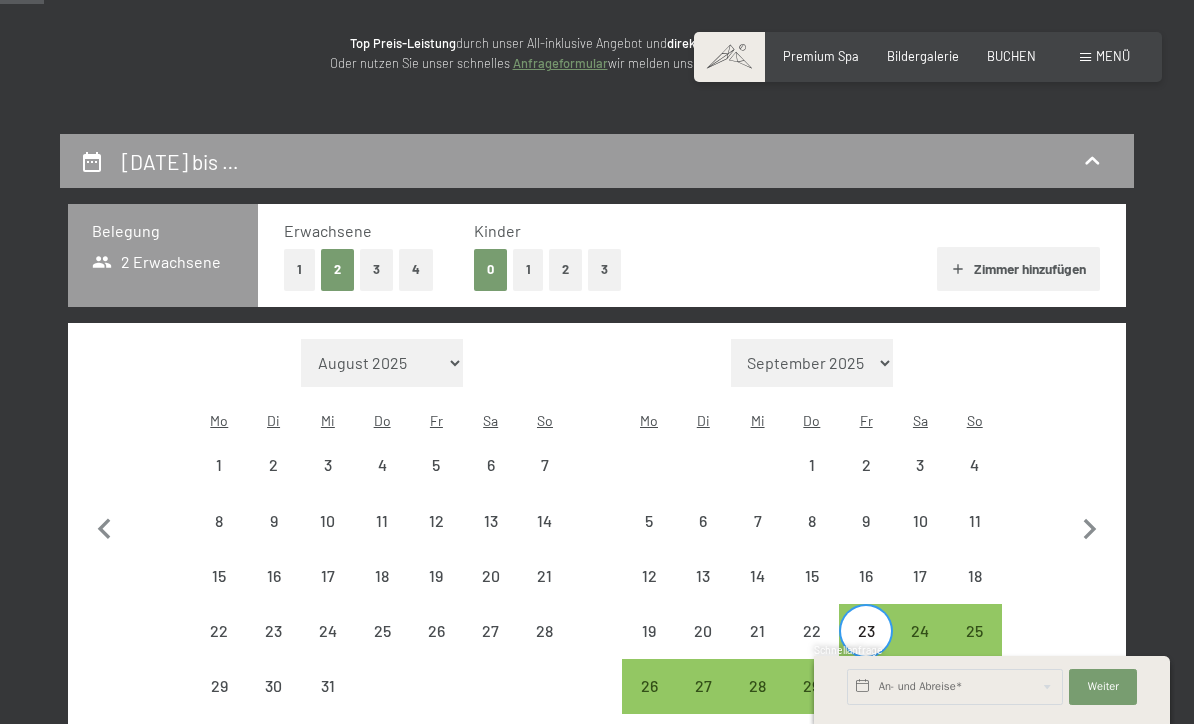 click on "26" at bounding box center [649, 703] 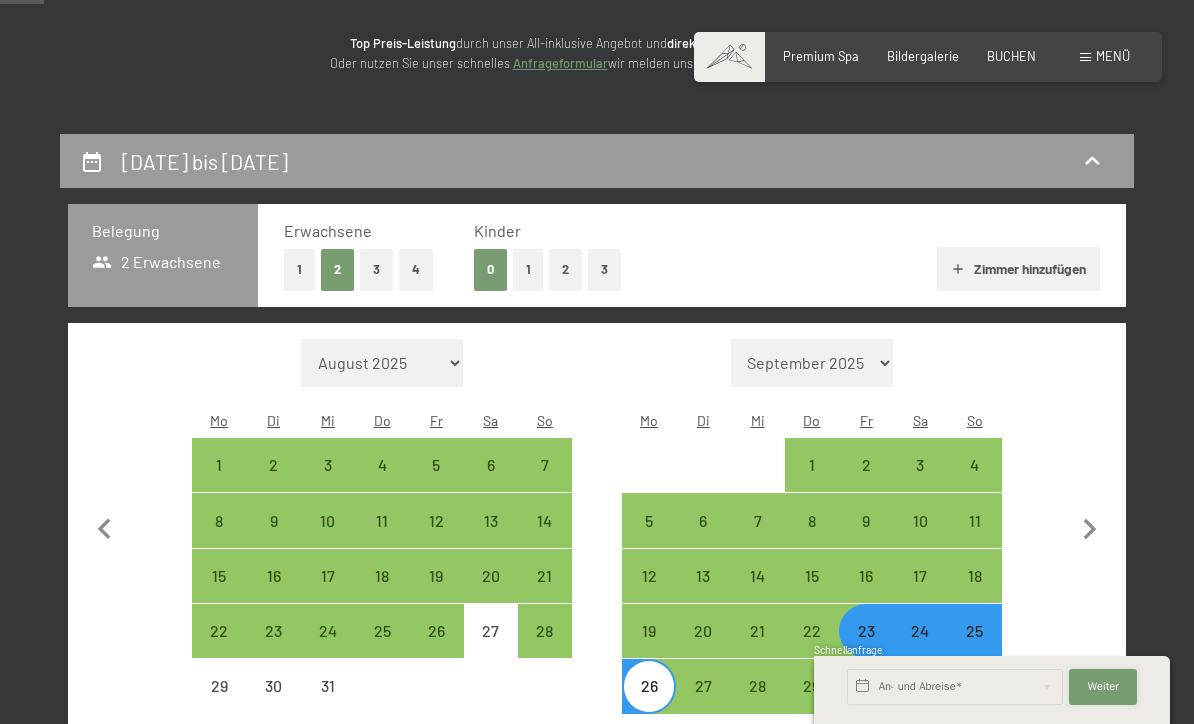 click on "Weiter" at bounding box center (1103, 687) 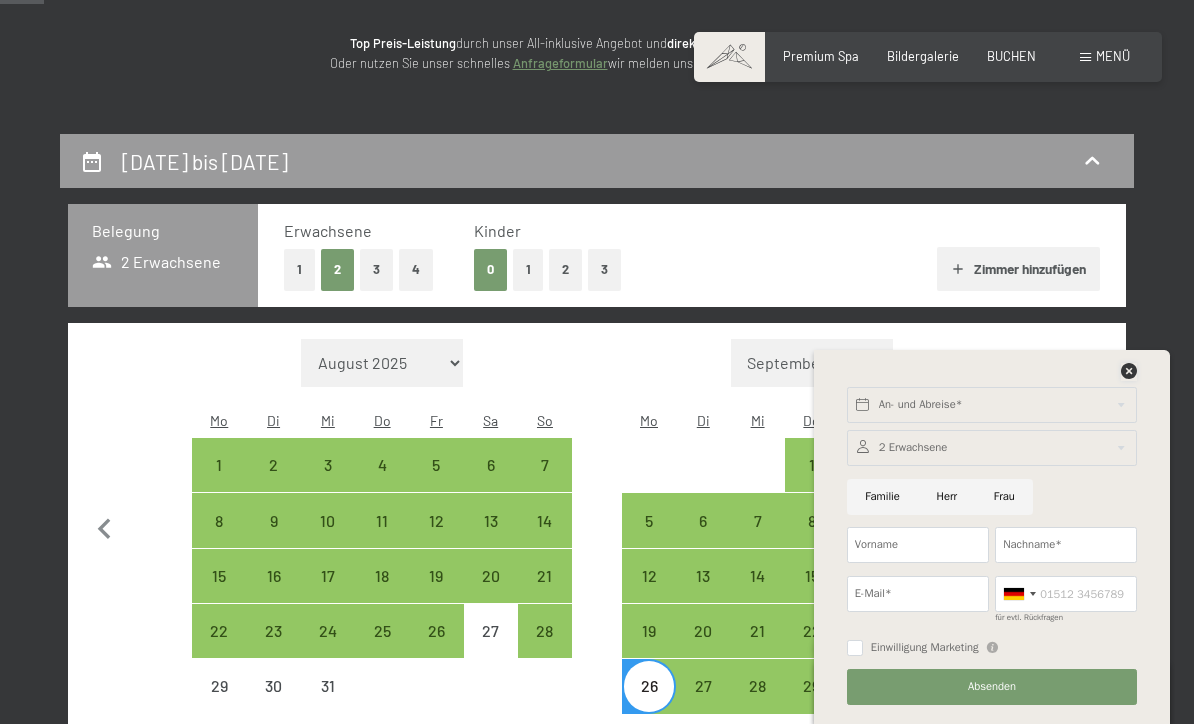 click at bounding box center (1129, 371) 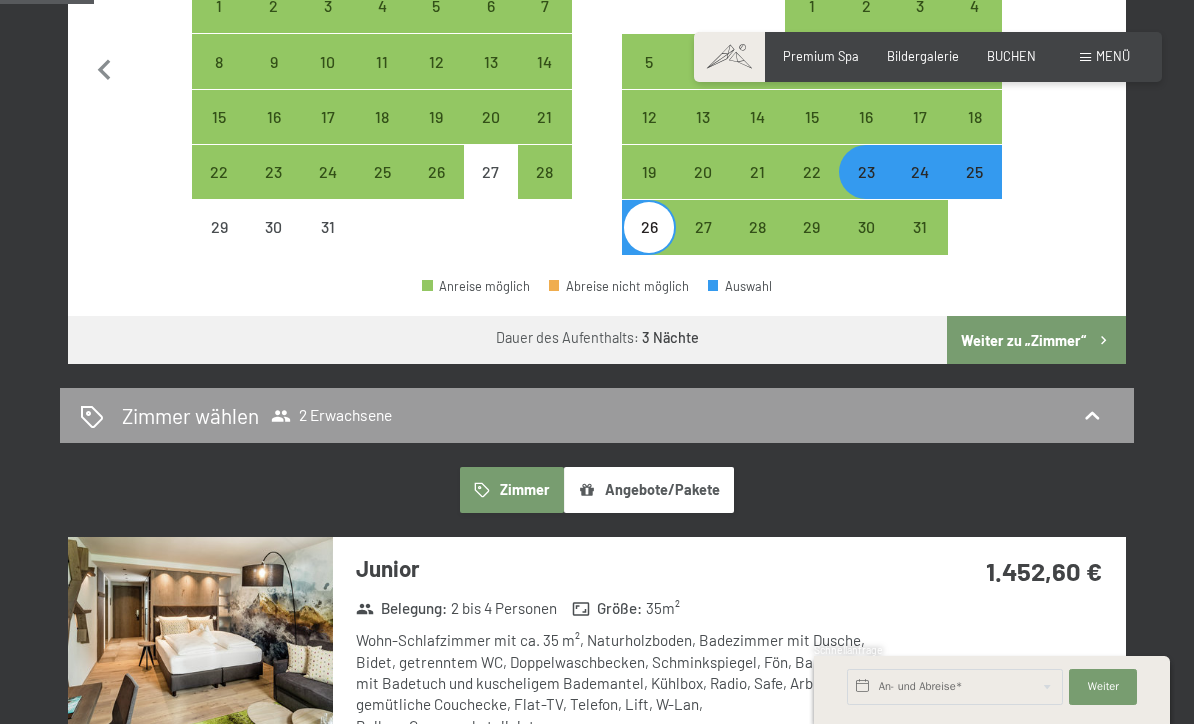 scroll, scrollTop: 706, scrollLeft: 0, axis: vertical 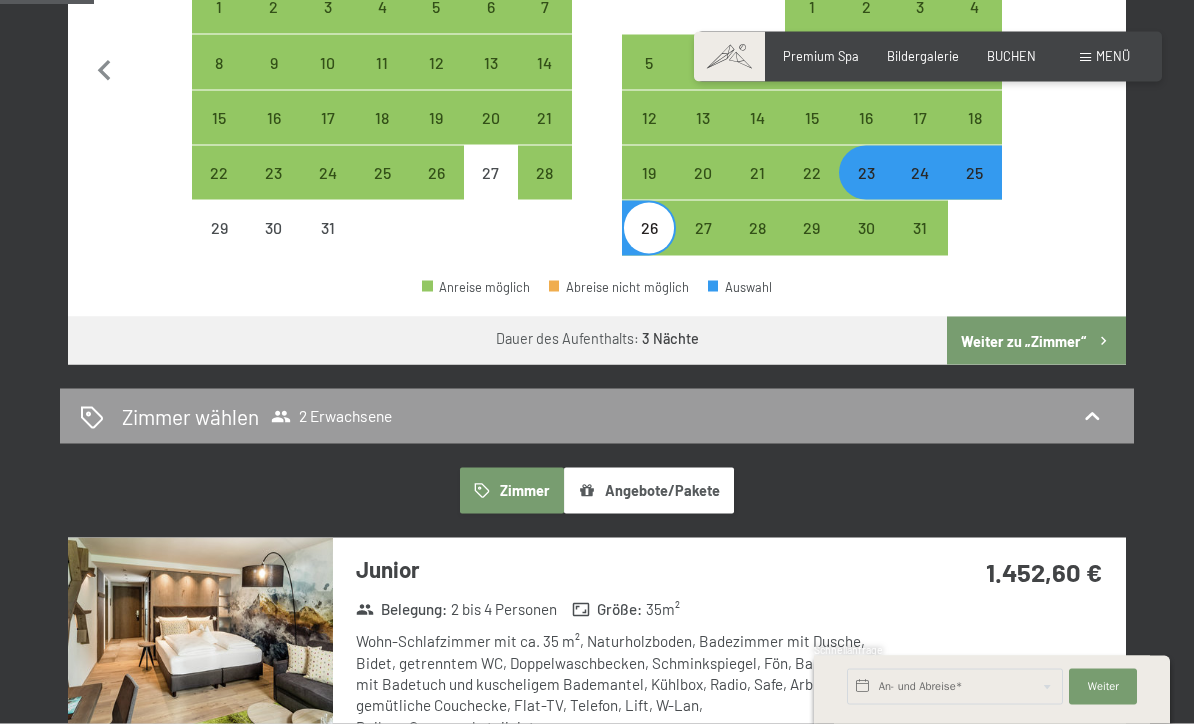 click on "Weiter zu „Zimmer“" at bounding box center [1036, 341] 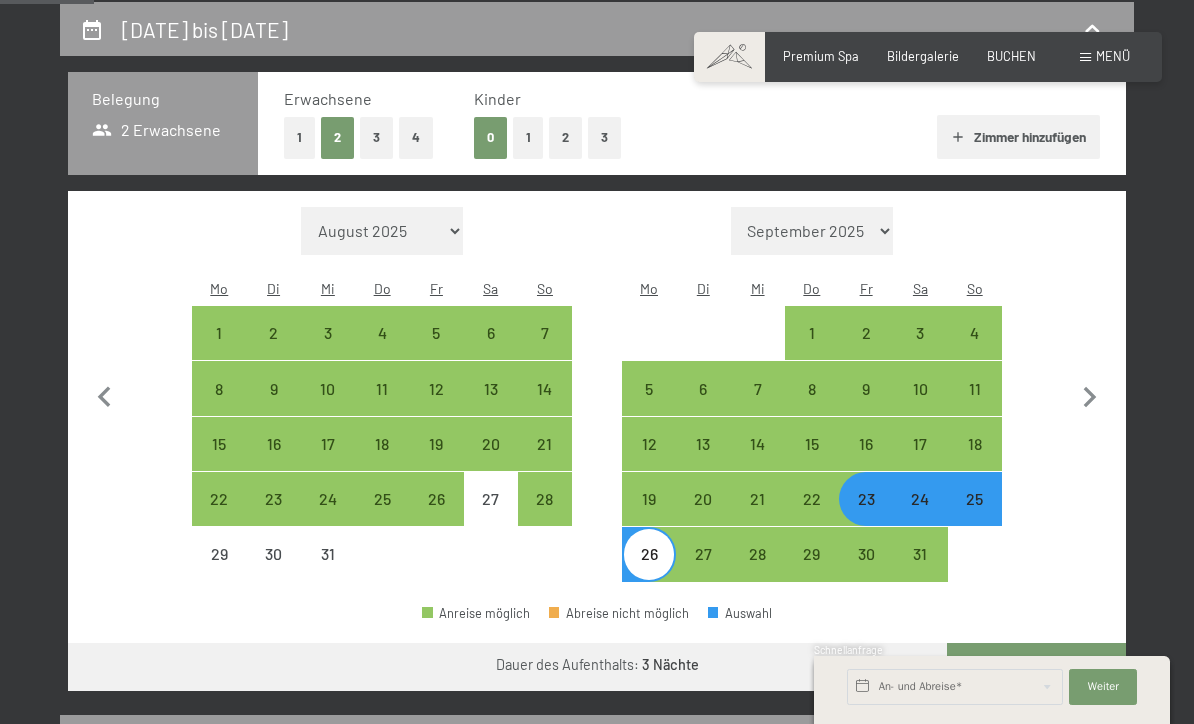 select on "[DATE]" 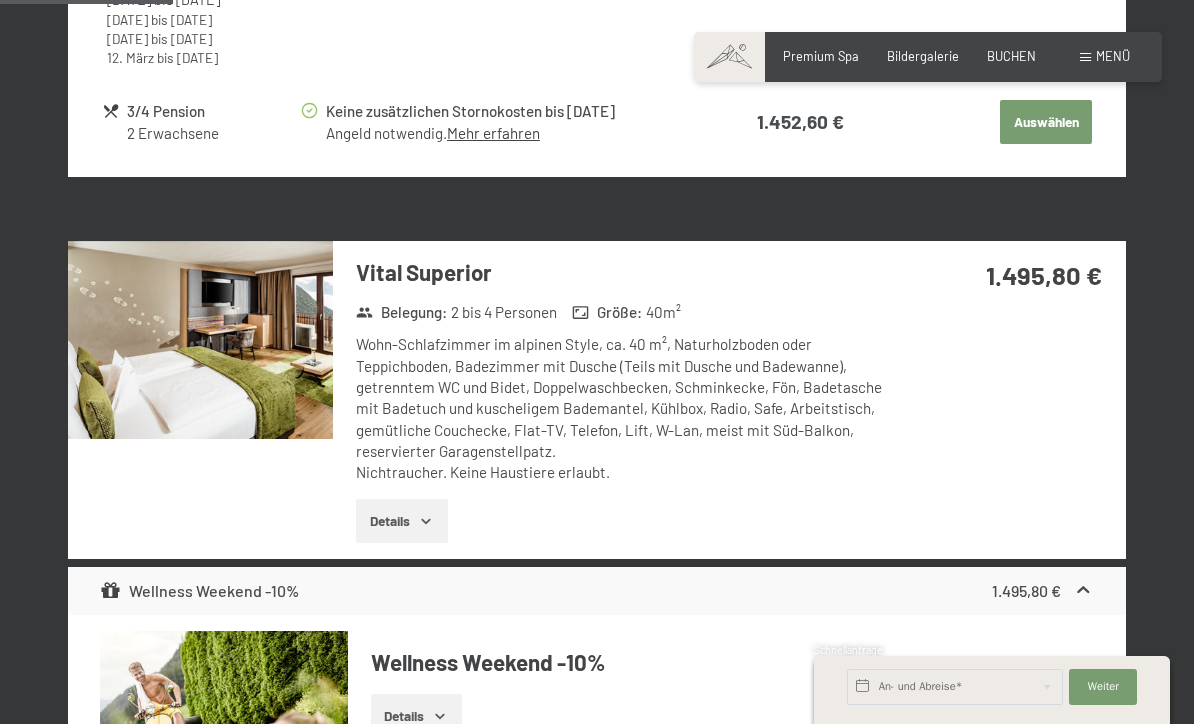 scroll, scrollTop: 1204, scrollLeft: 0, axis: vertical 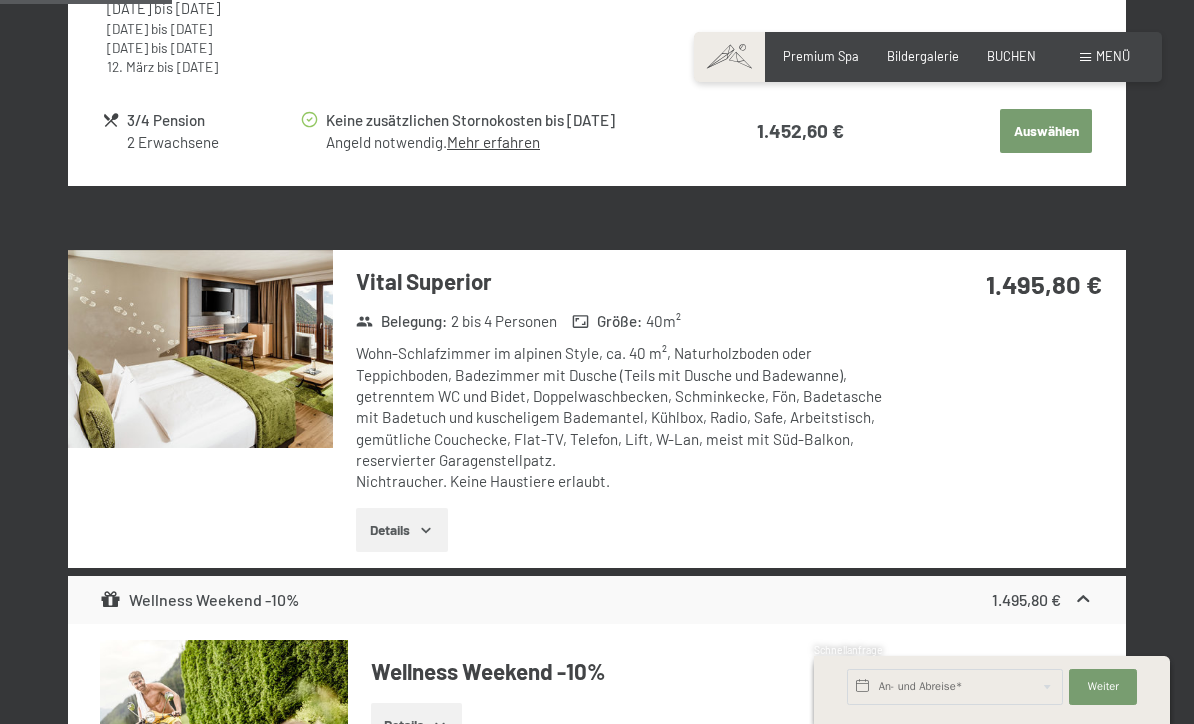 click at bounding box center [200, 349] 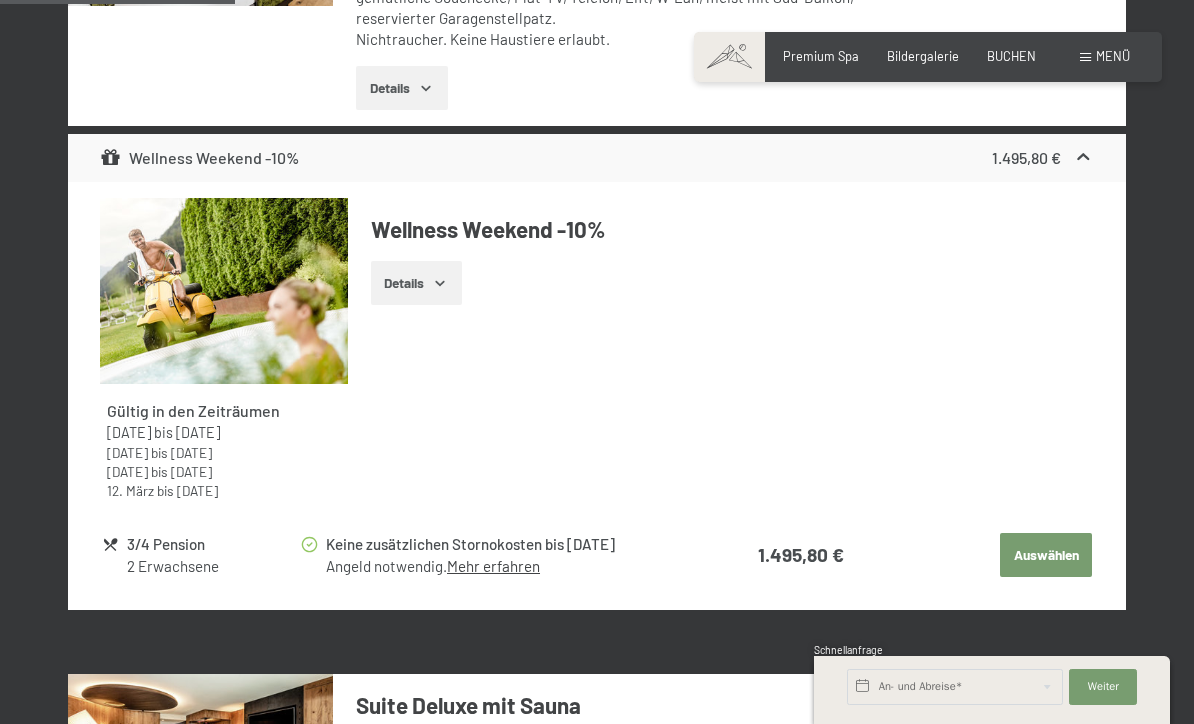 scroll, scrollTop: 1648, scrollLeft: 0, axis: vertical 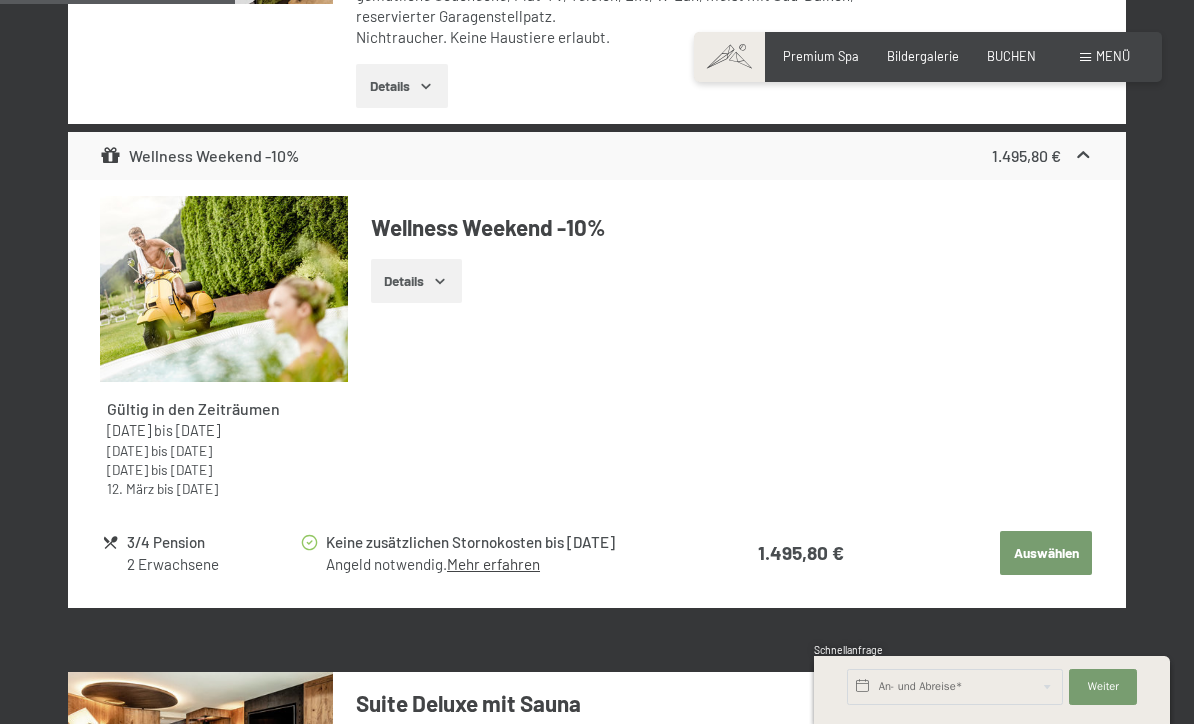 click on "Auswählen" at bounding box center [1046, -313] 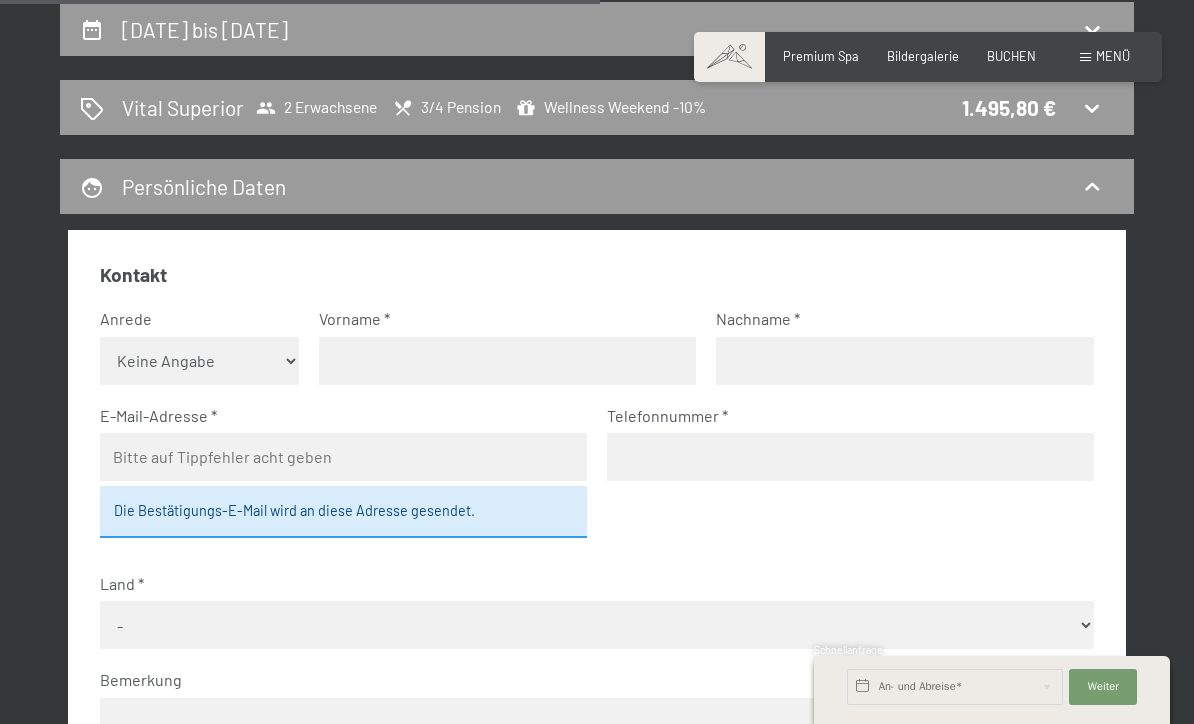 click on "Keine Angabe Frau Herr" at bounding box center [199, 361] 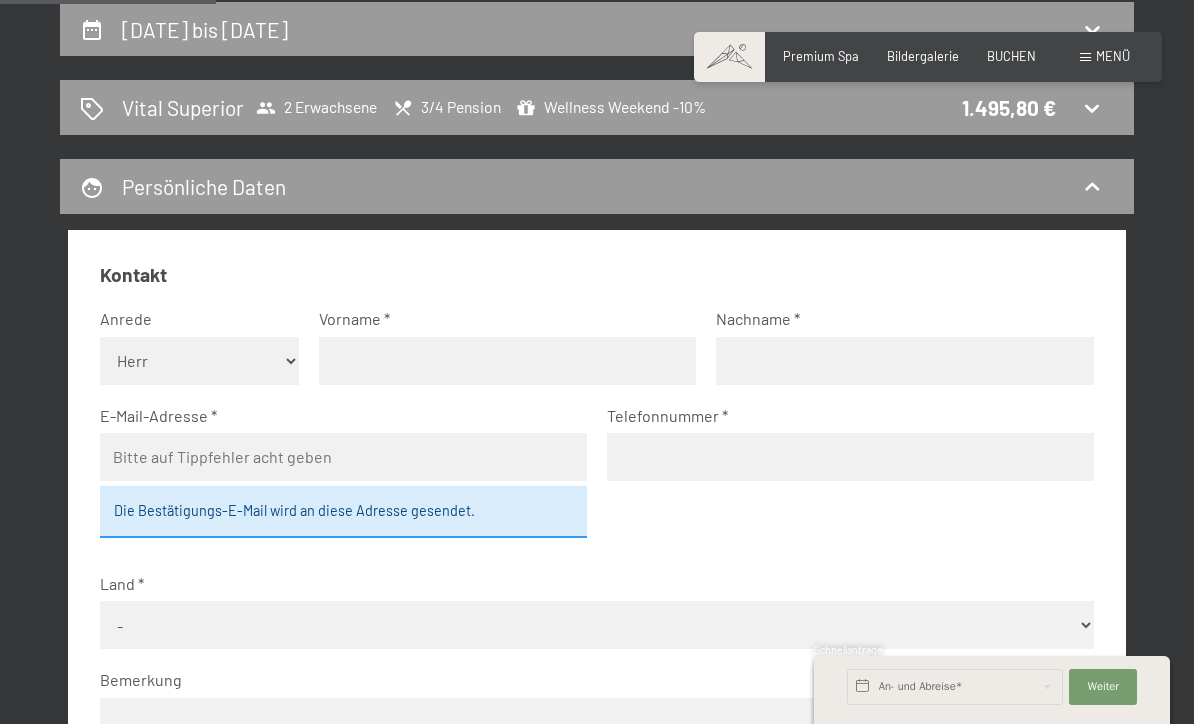 scroll, scrollTop: 378, scrollLeft: 0, axis: vertical 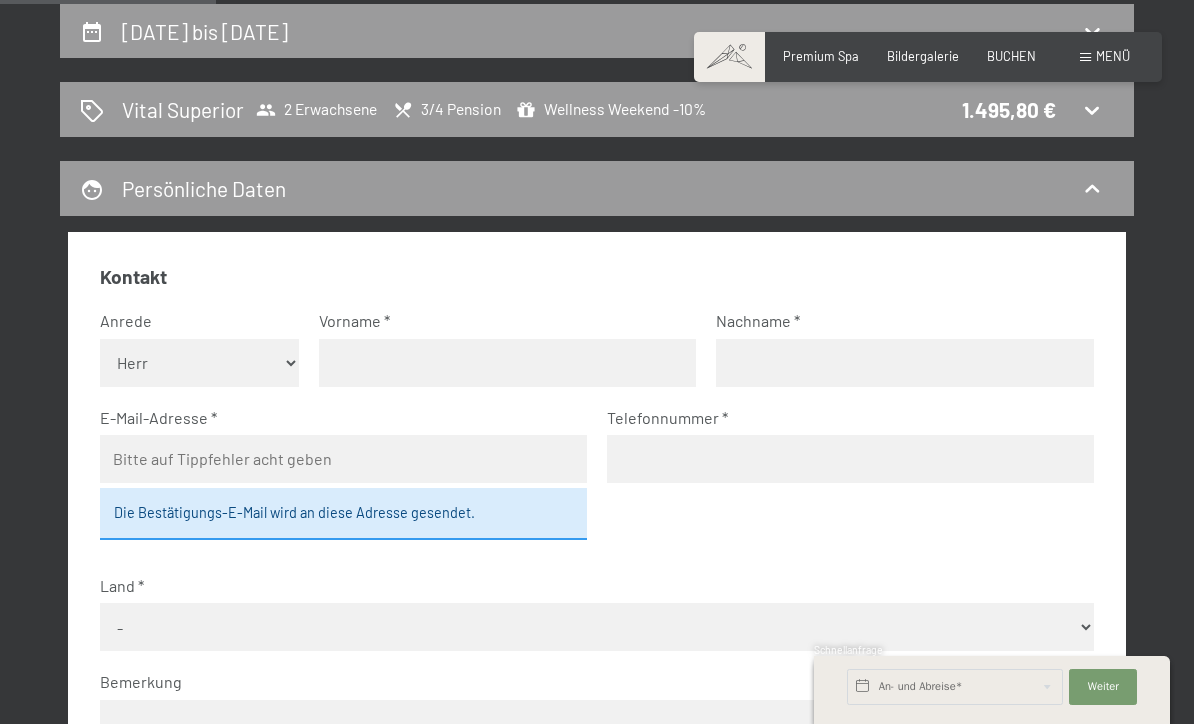 click at bounding box center (508, 363) 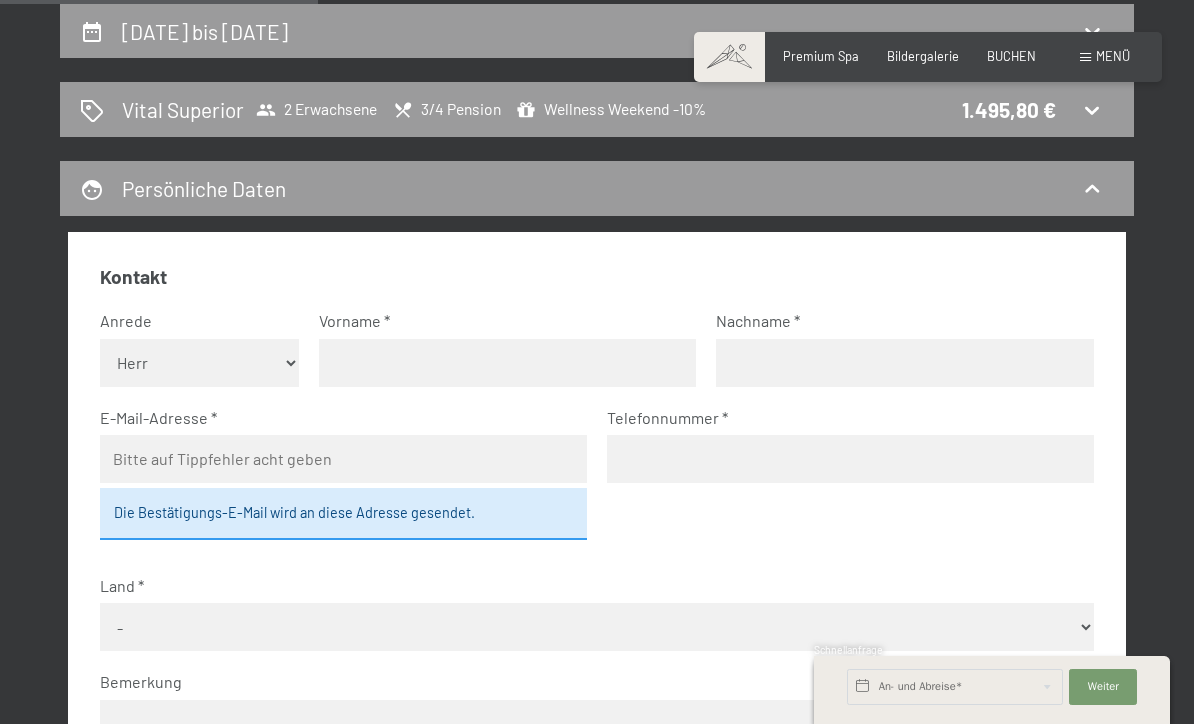 scroll, scrollTop: 377, scrollLeft: 0, axis: vertical 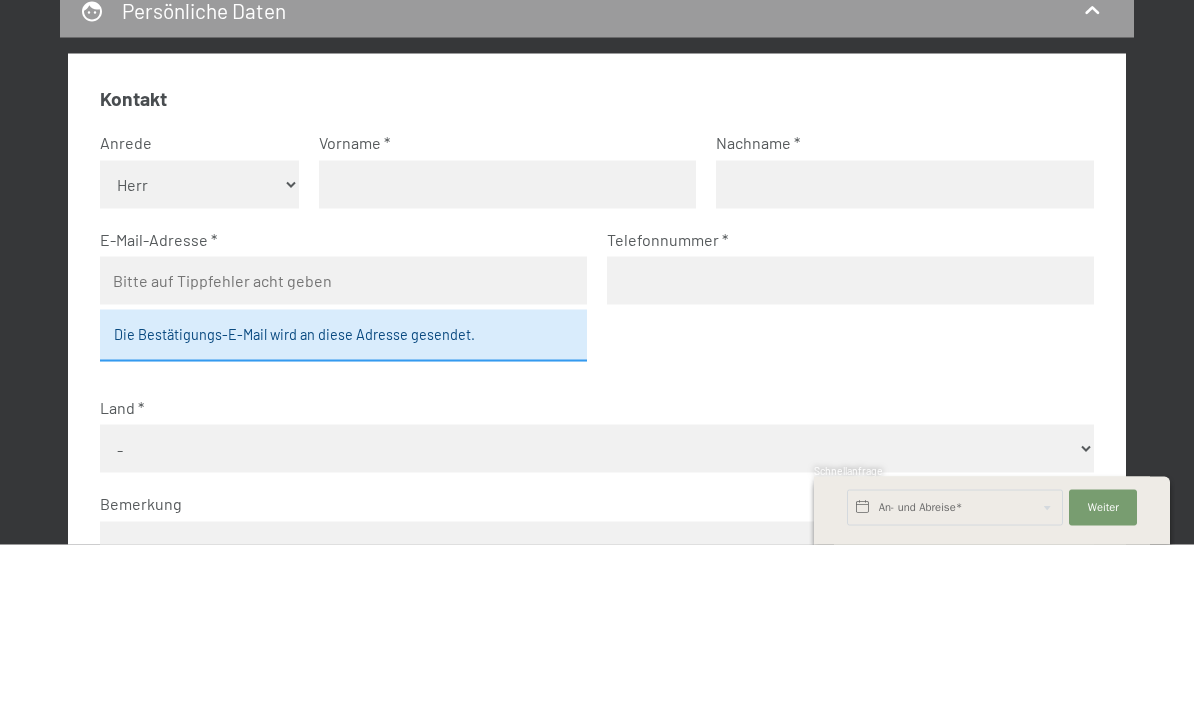 type on "[FIRST]" 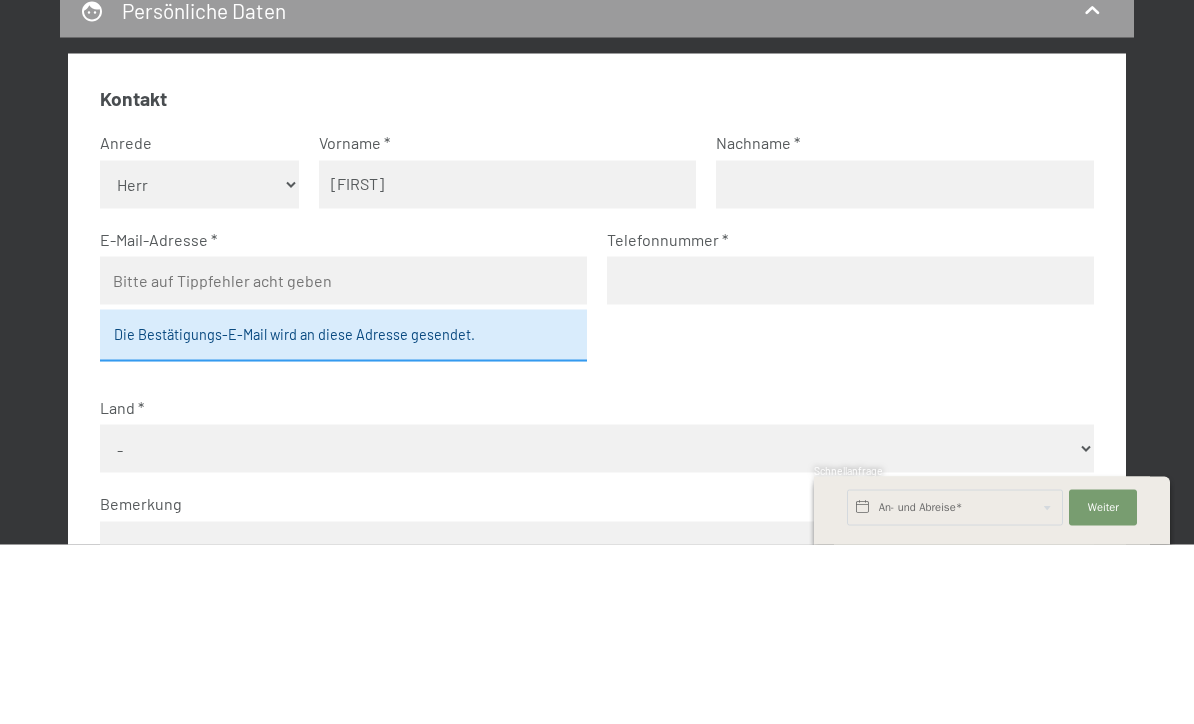 type on "[LAST]" 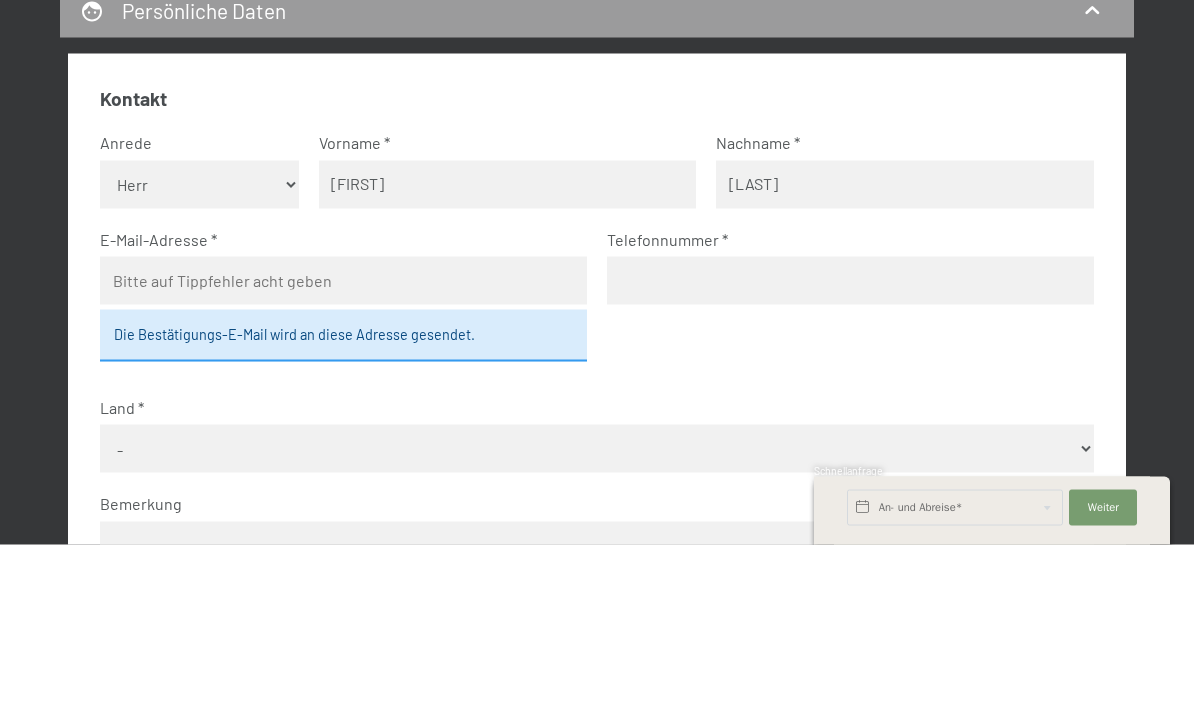 type on "[EMAIL]" 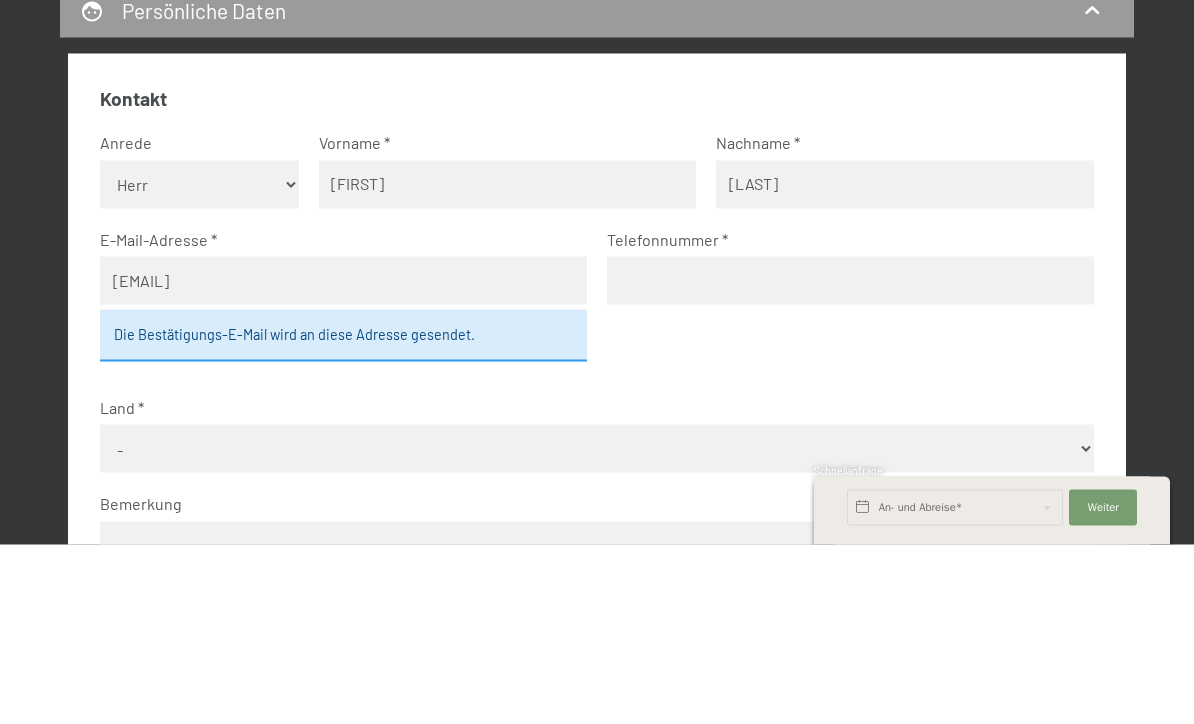 type on "[NUMBER]" 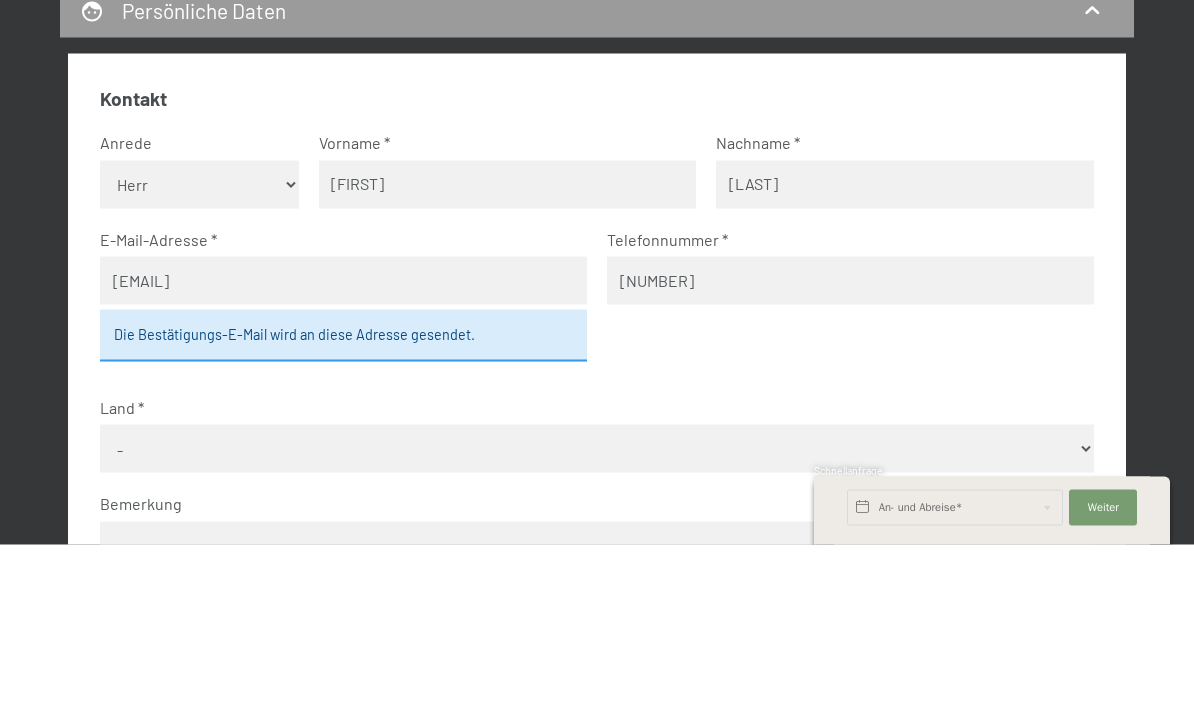 scroll, scrollTop: 557, scrollLeft: 0, axis: vertical 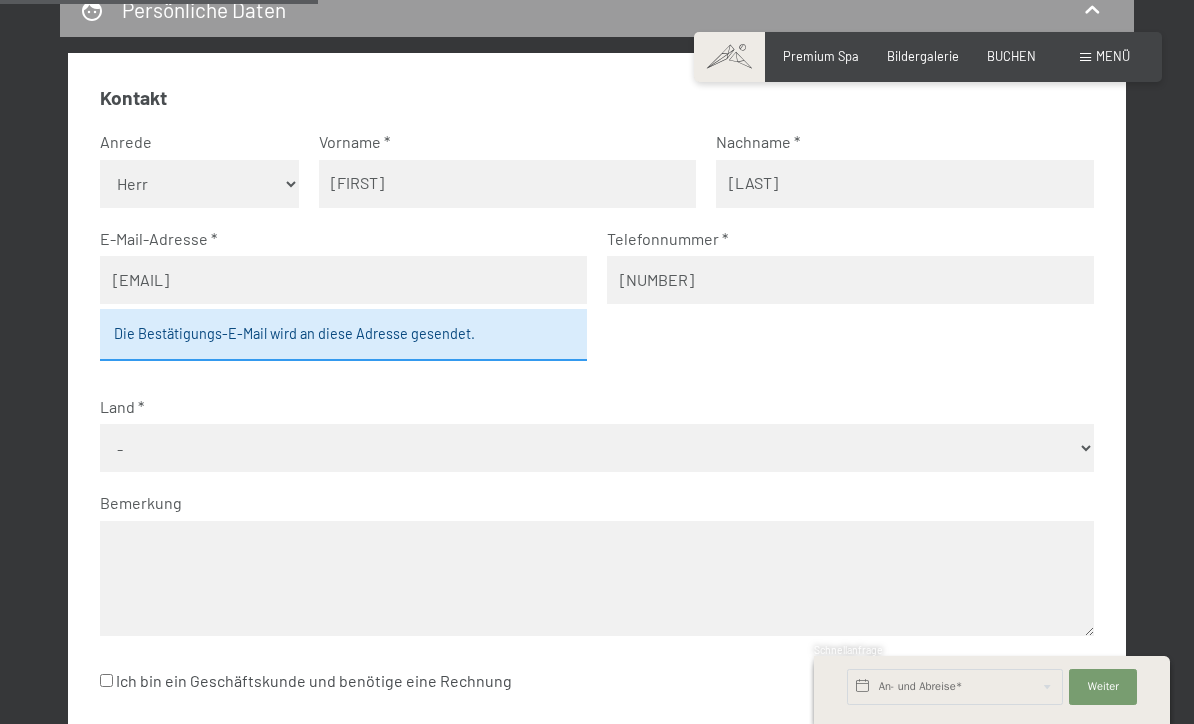 click on "- Deutschland Österreich Schweiz Italien Niederlande Belgien Vereinigtes Königreich Tschechien Polen Russland ------------------------------ Deutschland Österreich Schweiz Italien Niederlande Belgien Vereinigtes Königreich Tschechien Polen Russland Afghanistan Ägypten Åland Albanien Algerien Amerikanische Jungferninseln Amerikanisch-Samoa Andorra Angola Anguilla Antarktika (Sonderstatus durch Antarktis-Vertrag) Antigua und Barbuda Äquatorialguinea Argentinien Armenien Aruba Aserbaidschan Äthiopien Australien Bahamas Bahrain Bangladesch Barbados Belize Benin Bermuda Bhutan Bolivien Bonaire, Sint Eustatius und Saba (Niederlande) Bosnien und Herzegowina Botswana Bouvetinsel Brasilien Britische Jungferninseln Britisches Territorium im Indischen Ozean Brunei Bulgarien Burkina Faso Burundi Chile Cookinseln Costa Rica Curaçao Dänemark Dominica Dominikanische Republik Dschibuti Ecuador Elfenbeinküste El Salvador Eritrea Estland Falklandinseln Färöer Fidschi Finnland Frankreich Französisch-Guayana Gabun" at bounding box center [597, 448] 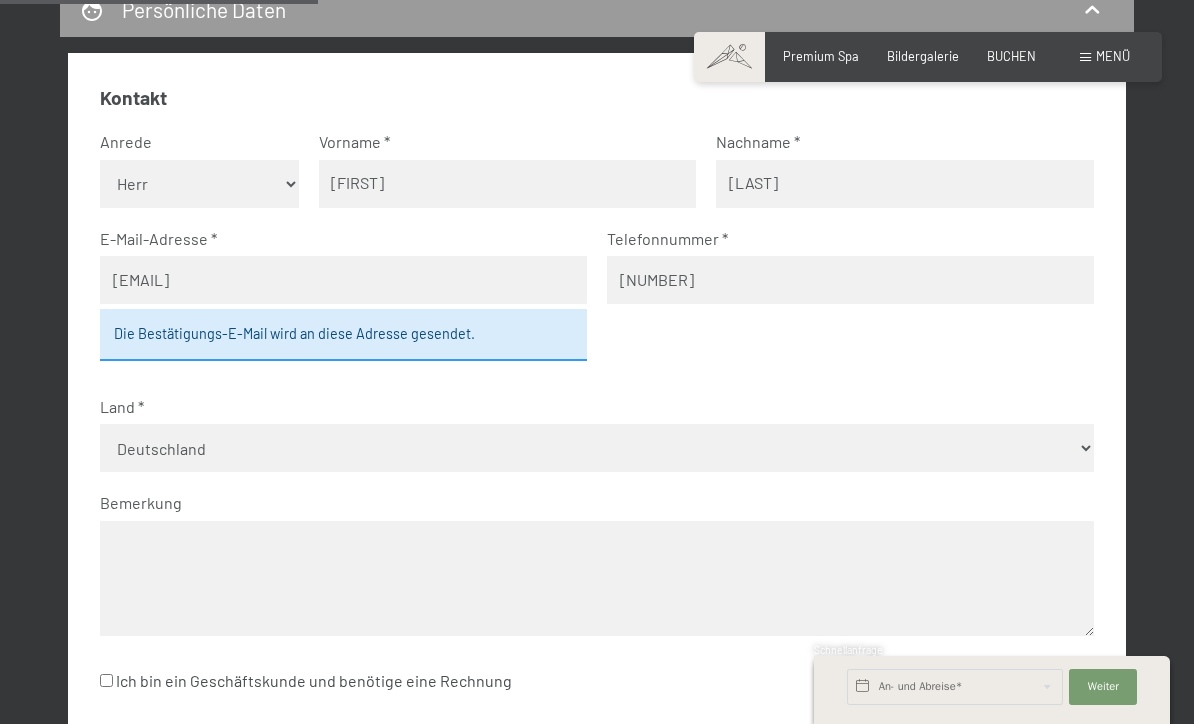 click at bounding box center (597, 578) 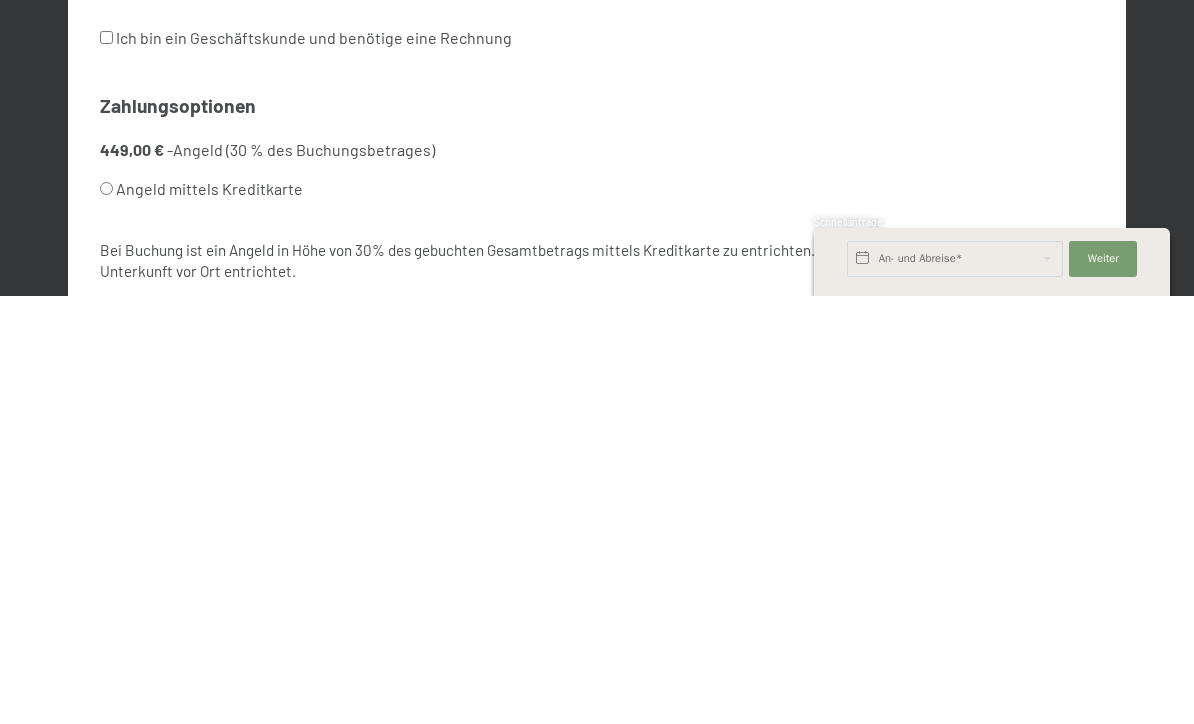 scroll, scrollTop: 798, scrollLeft: 0, axis: vertical 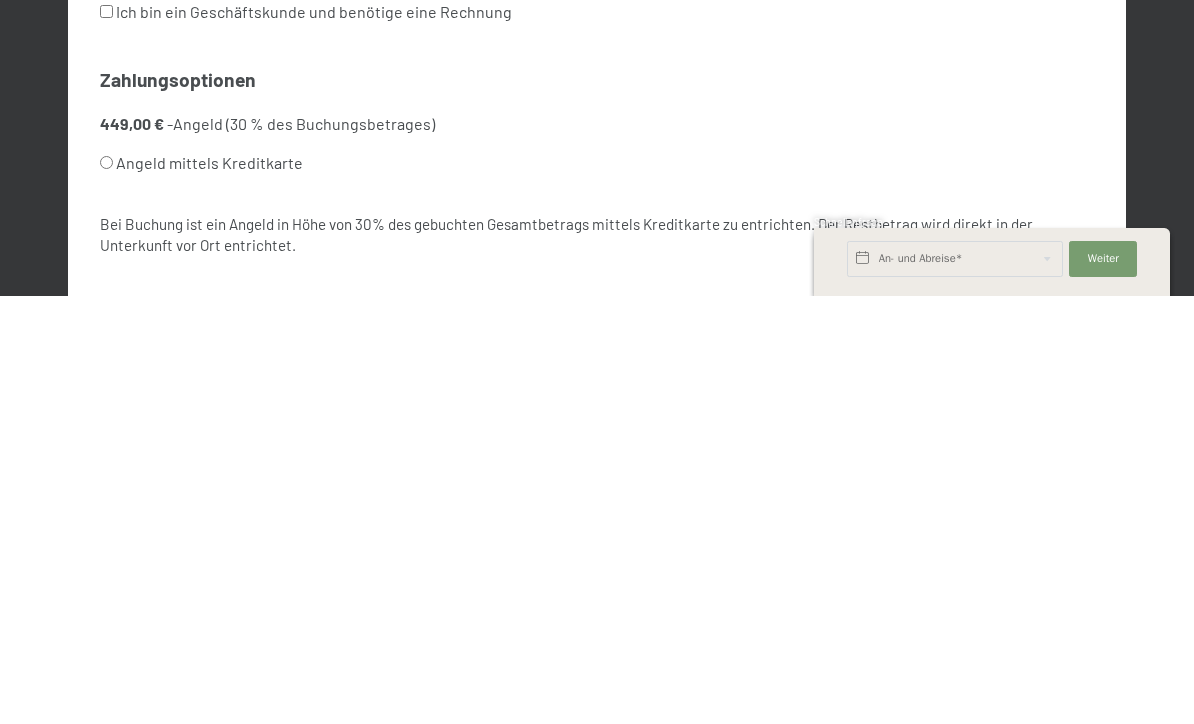 type on "Buchung für [FIRST] [LAST] und [FIRST] [LAST]" 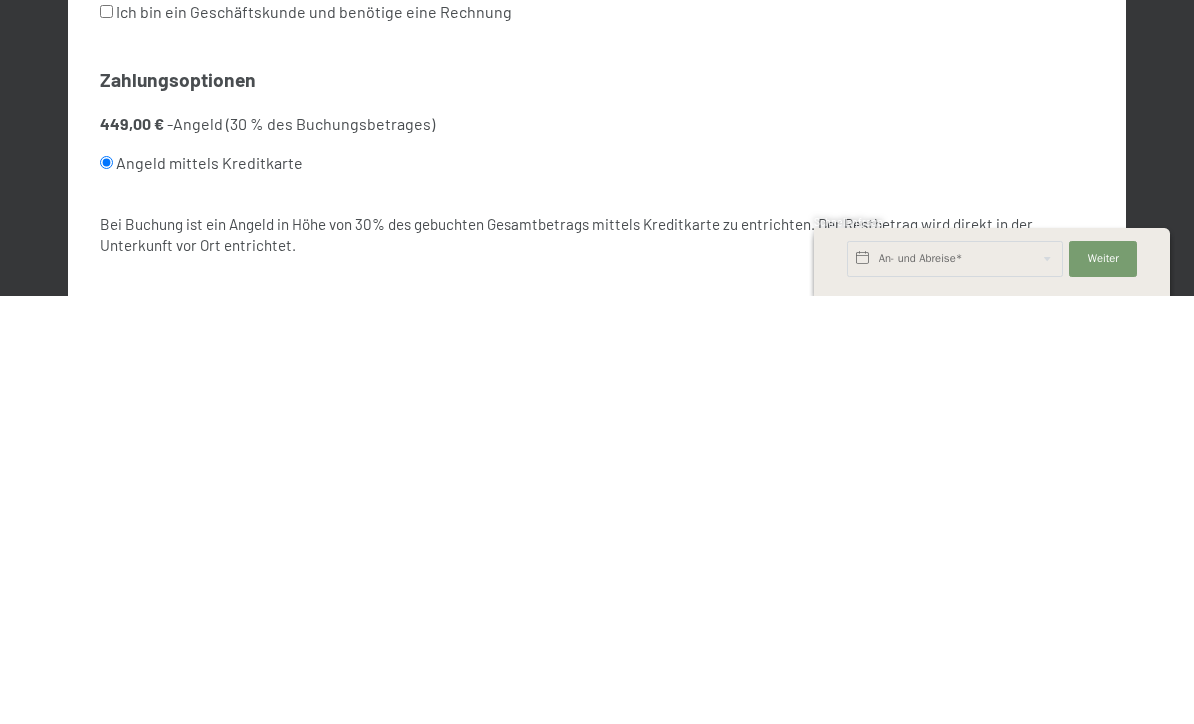 radio on "true" 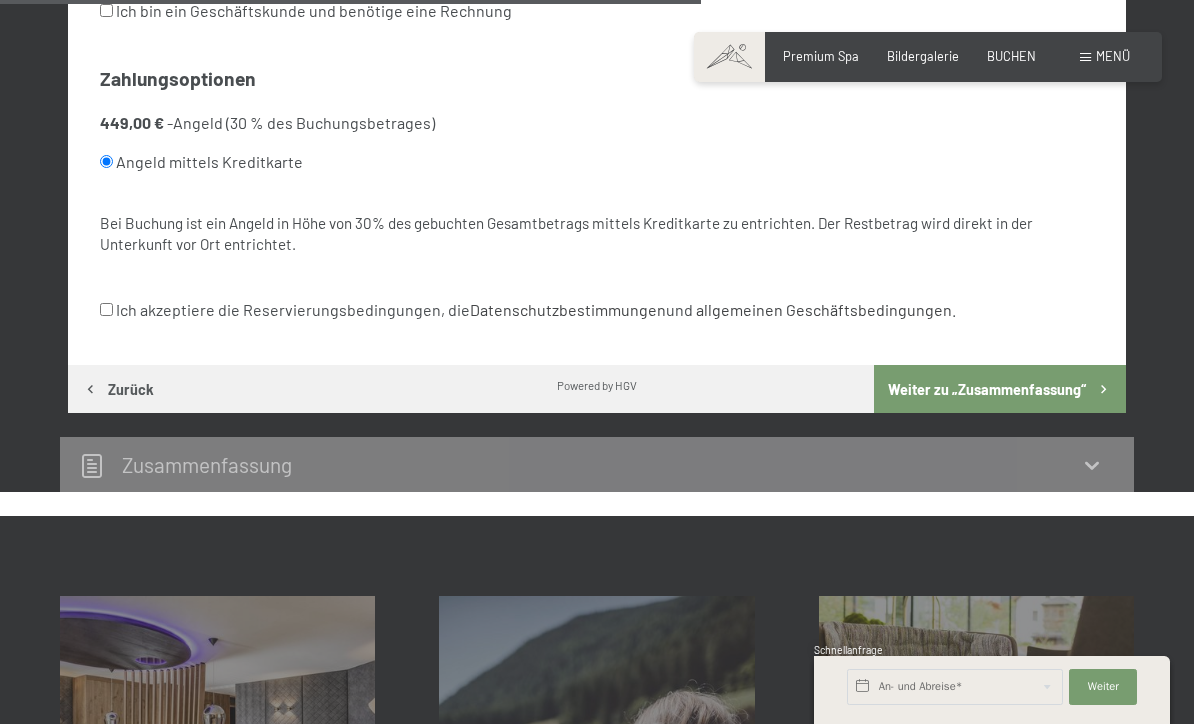 click on "Ich akzeptiere die Reservierungsbedingungen, die  Datenschutzbestimmungen  und   allgemeinen Geschäftsbedingungen ." at bounding box center (106, 309) 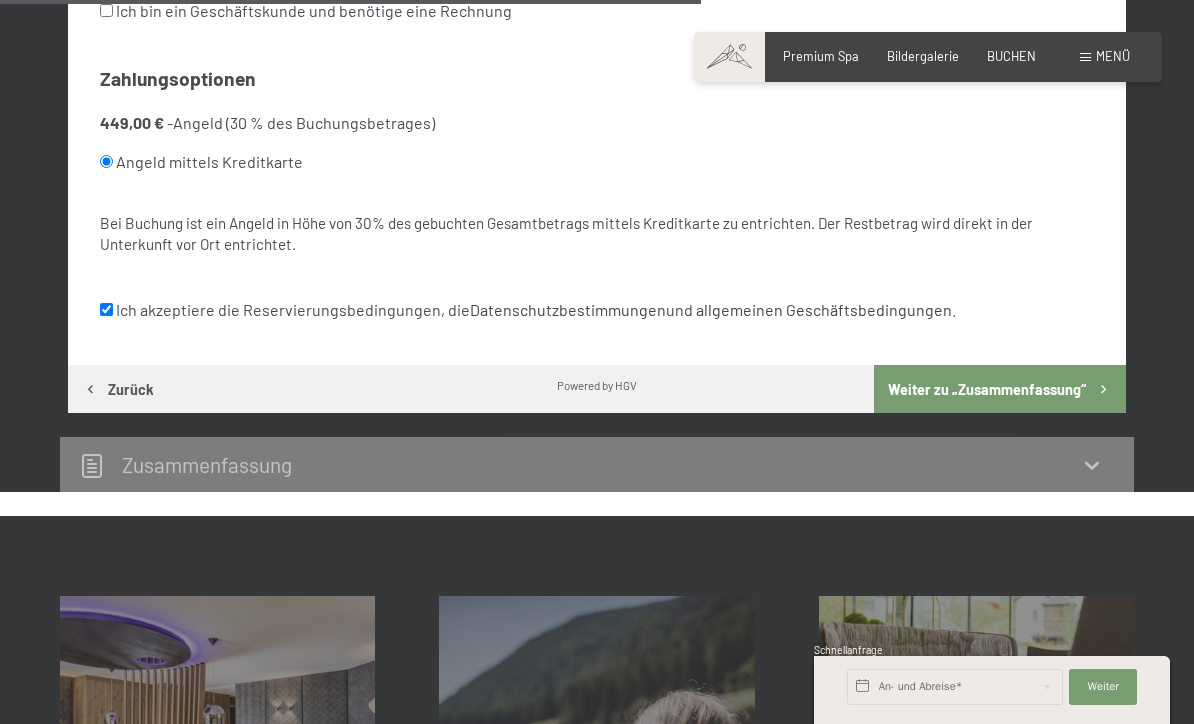 checkbox on "true" 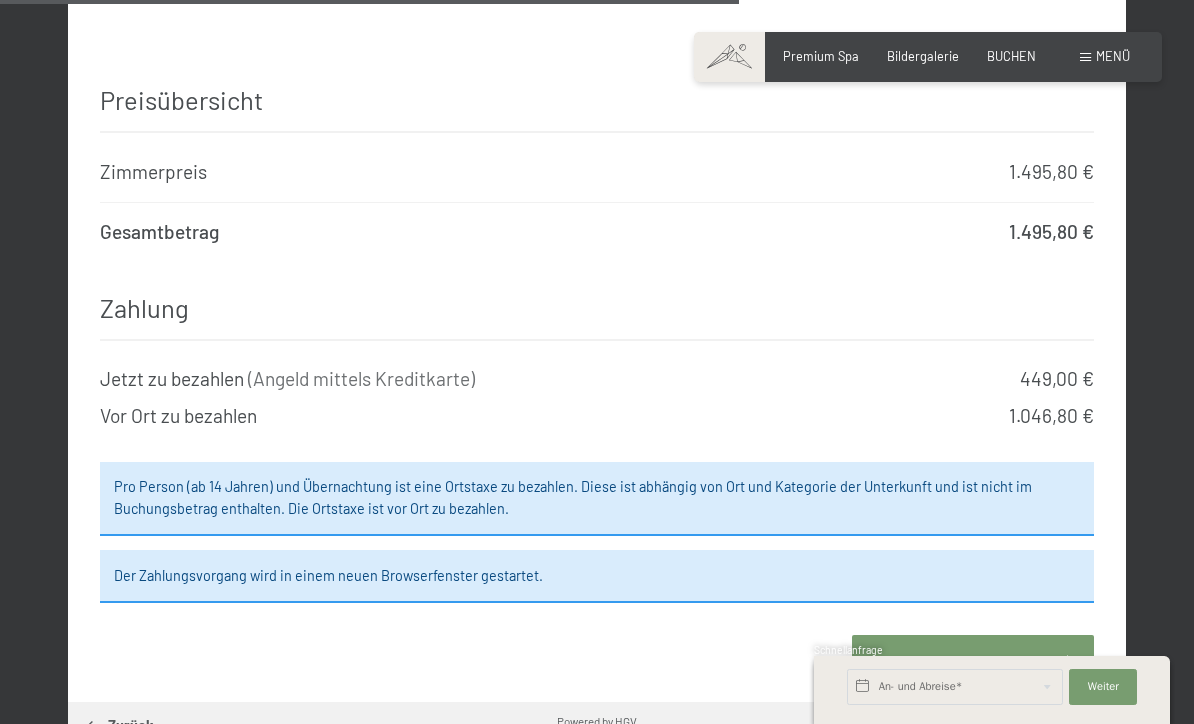 scroll, scrollTop: 1840, scrollLeft: 0, axis: vertical 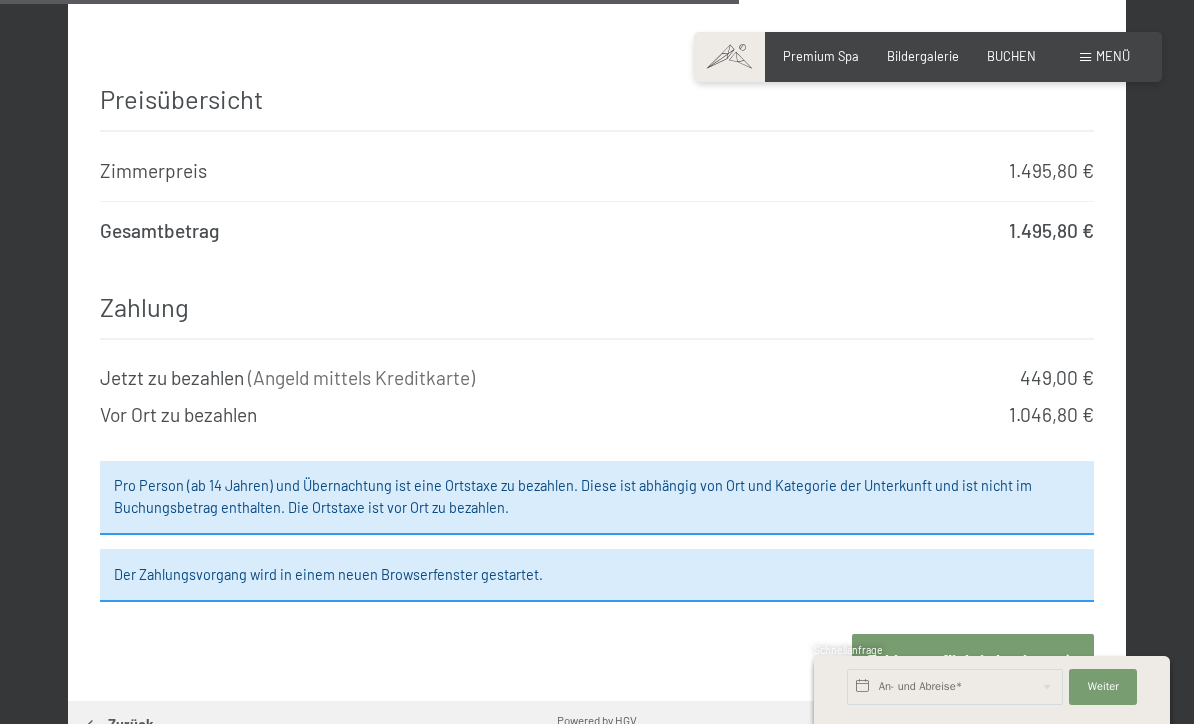 click on "Zahlungspflichtig buchen" at bounding box center (973, 659) 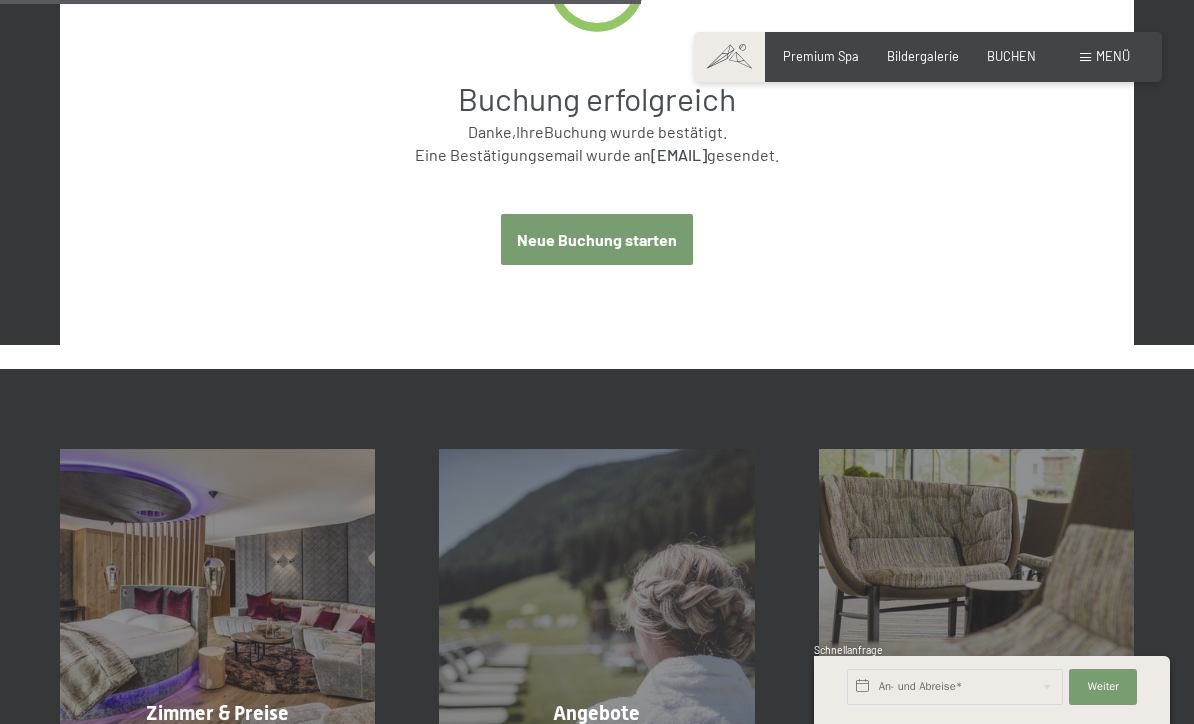 scroll, scrollTop: 861, scrollLeft: 0, axis: vertical 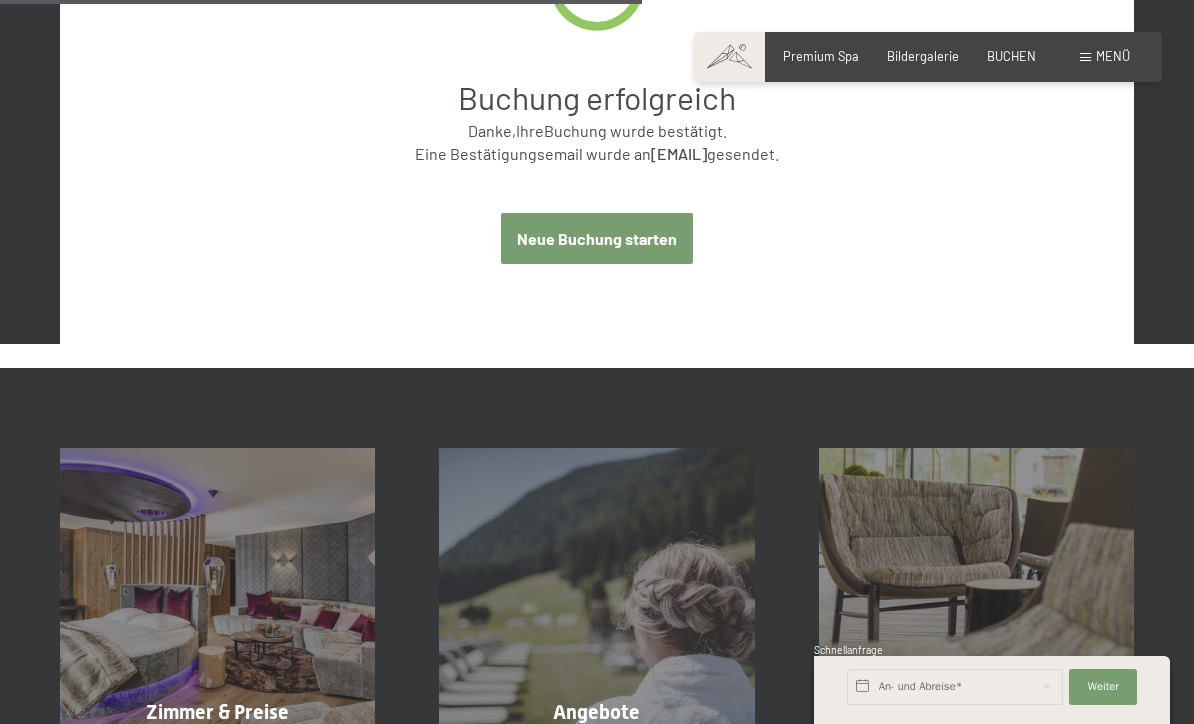 click on "Neue Buchung starten" at bounding box center (597, 238) 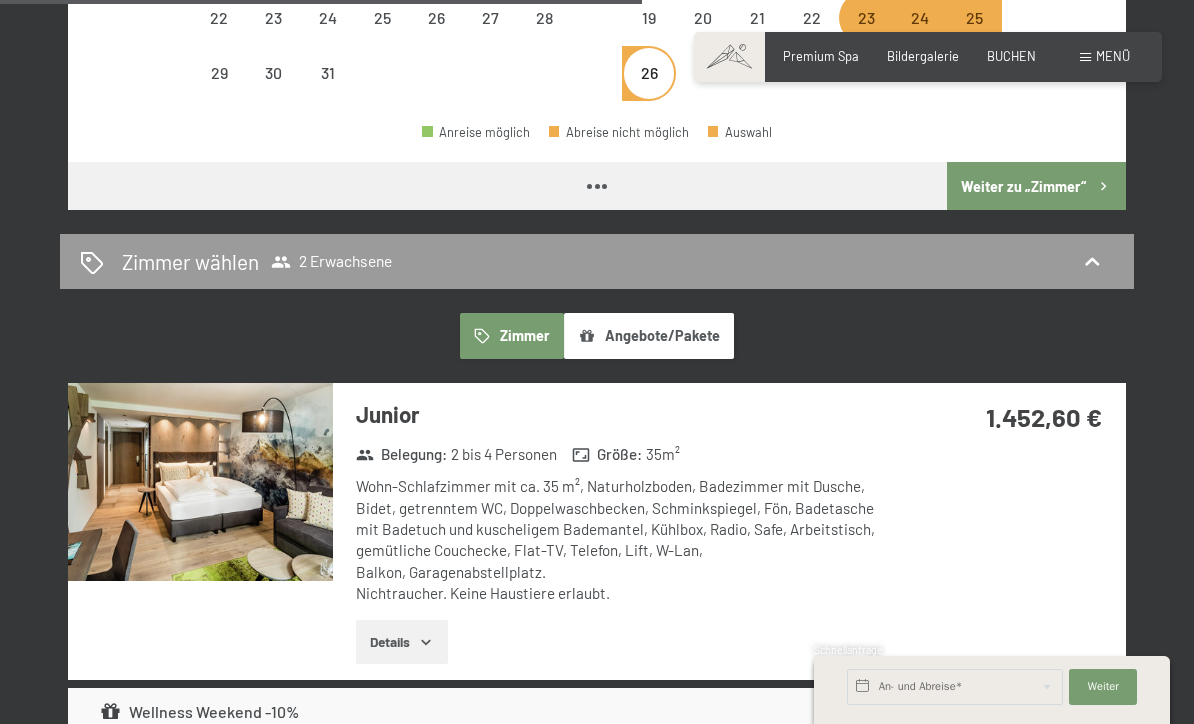 select on "[DATE]" 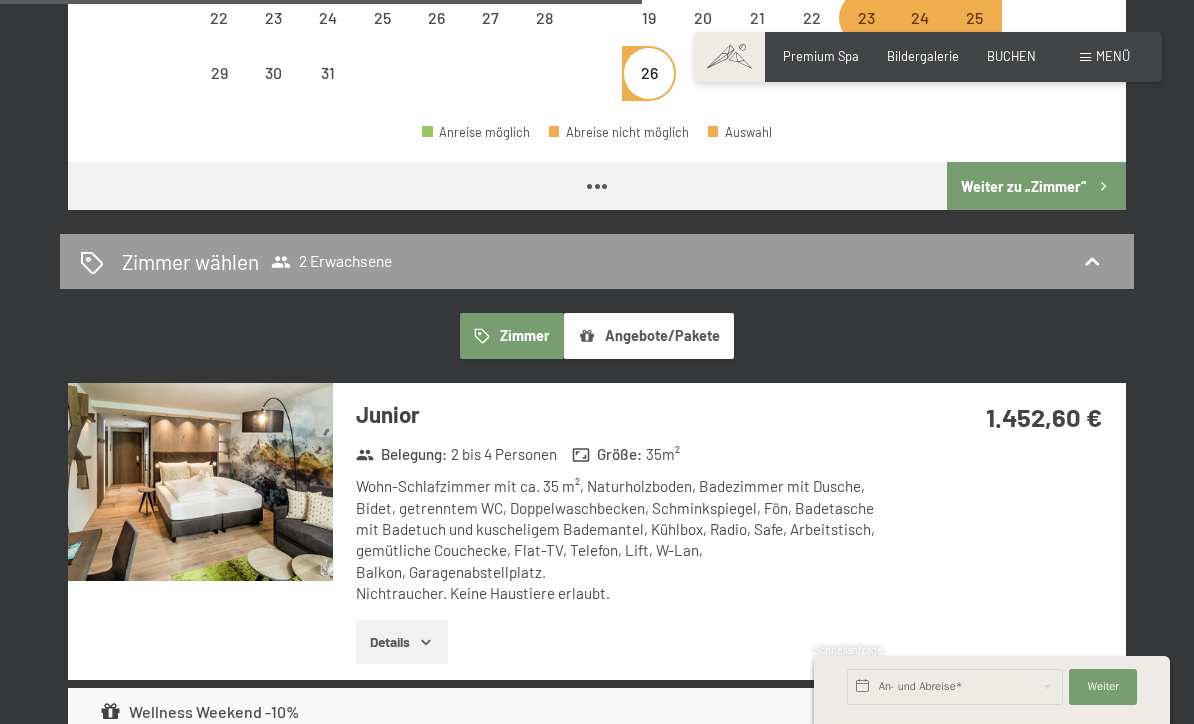select on "[DATE]" 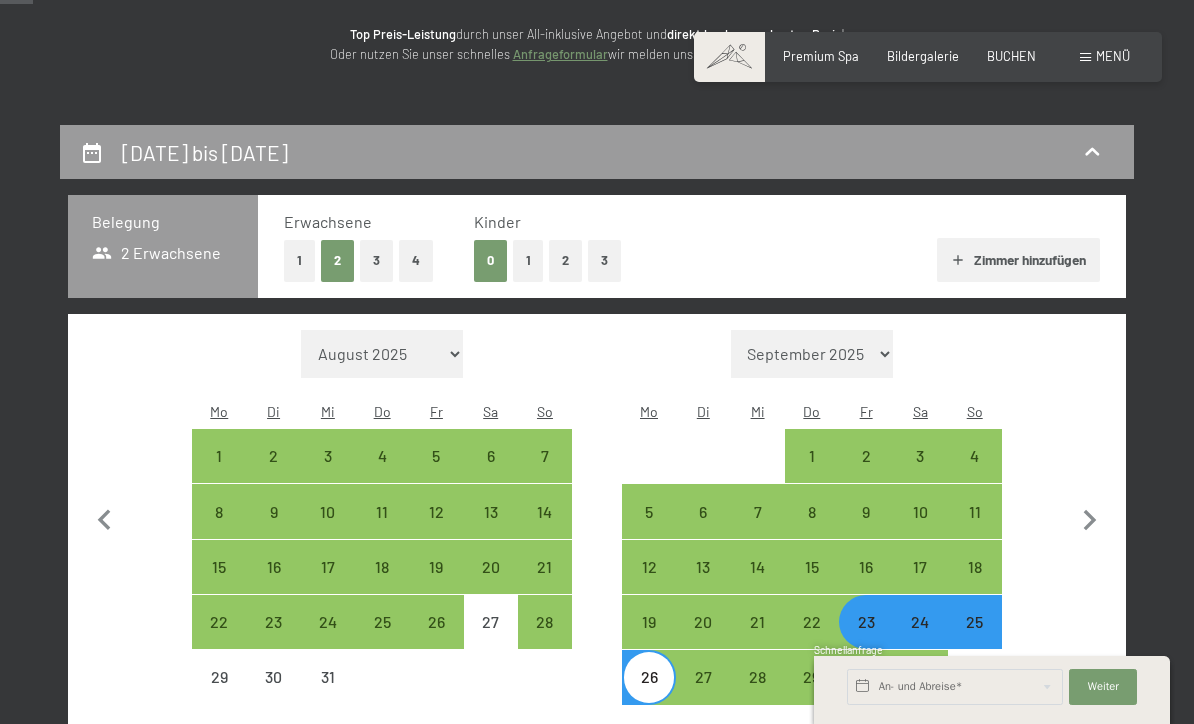scroll, scrollTop: 249, scrollLeft: 0, axis: vertical 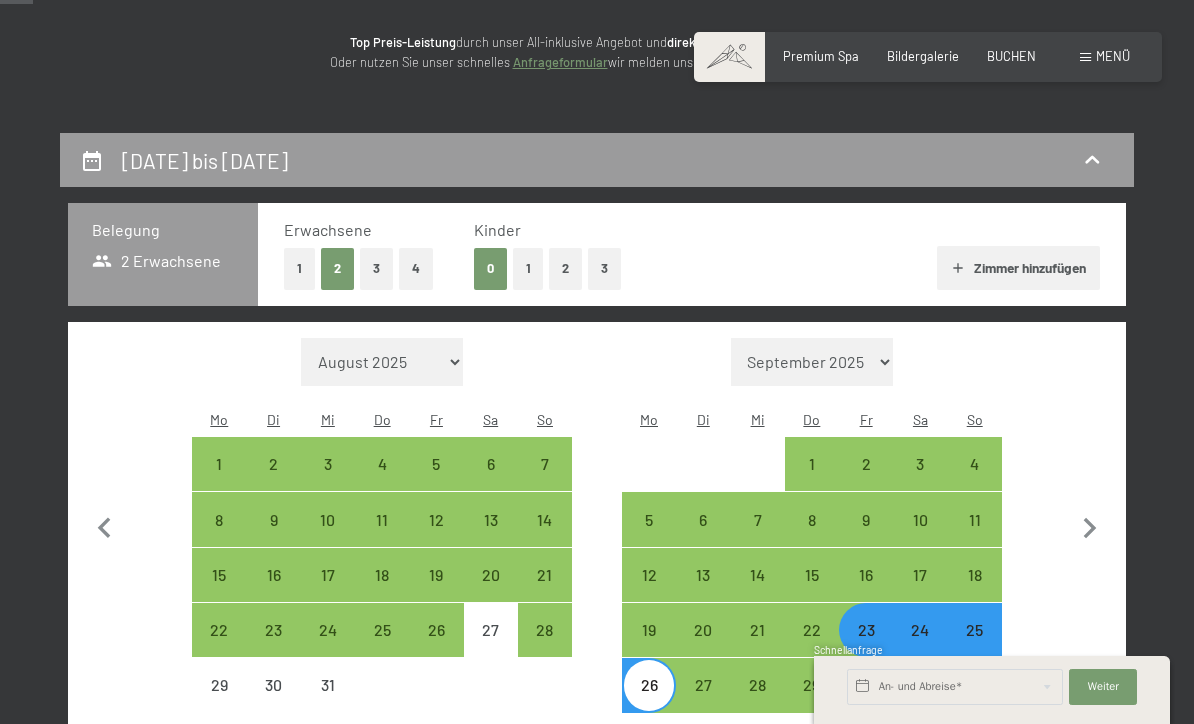 click on "23" at bounding box center (866, 647) 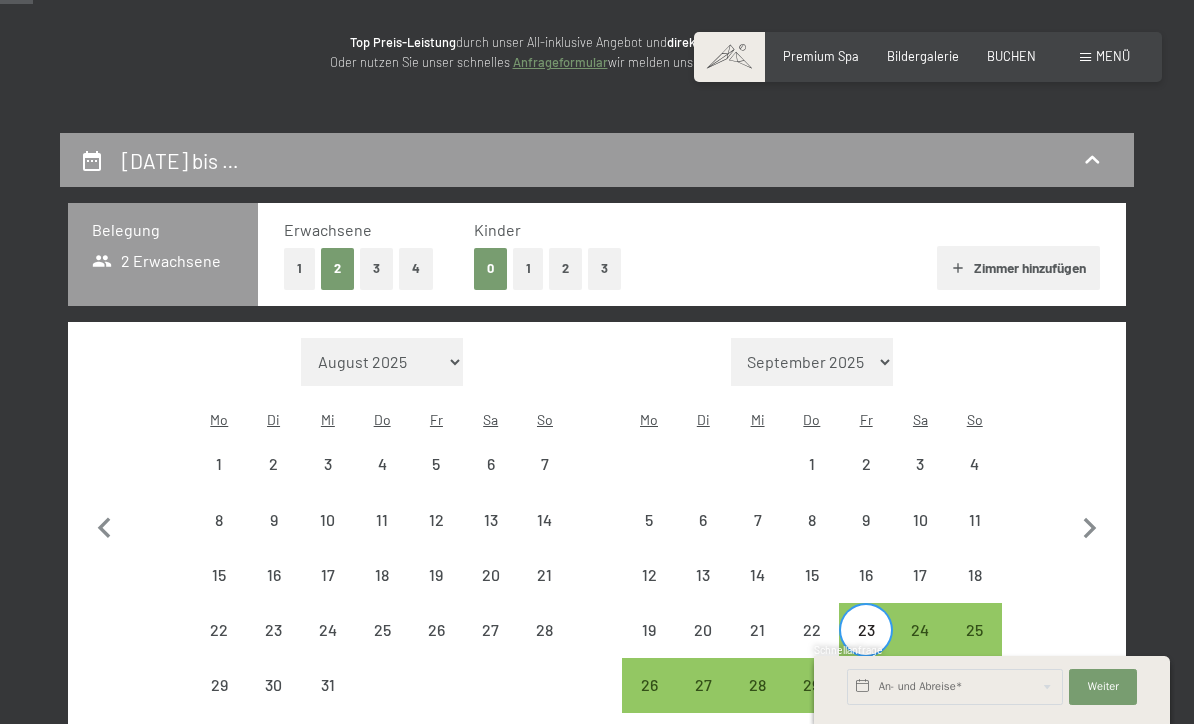 click on "29" at bounding box center [812, 702] 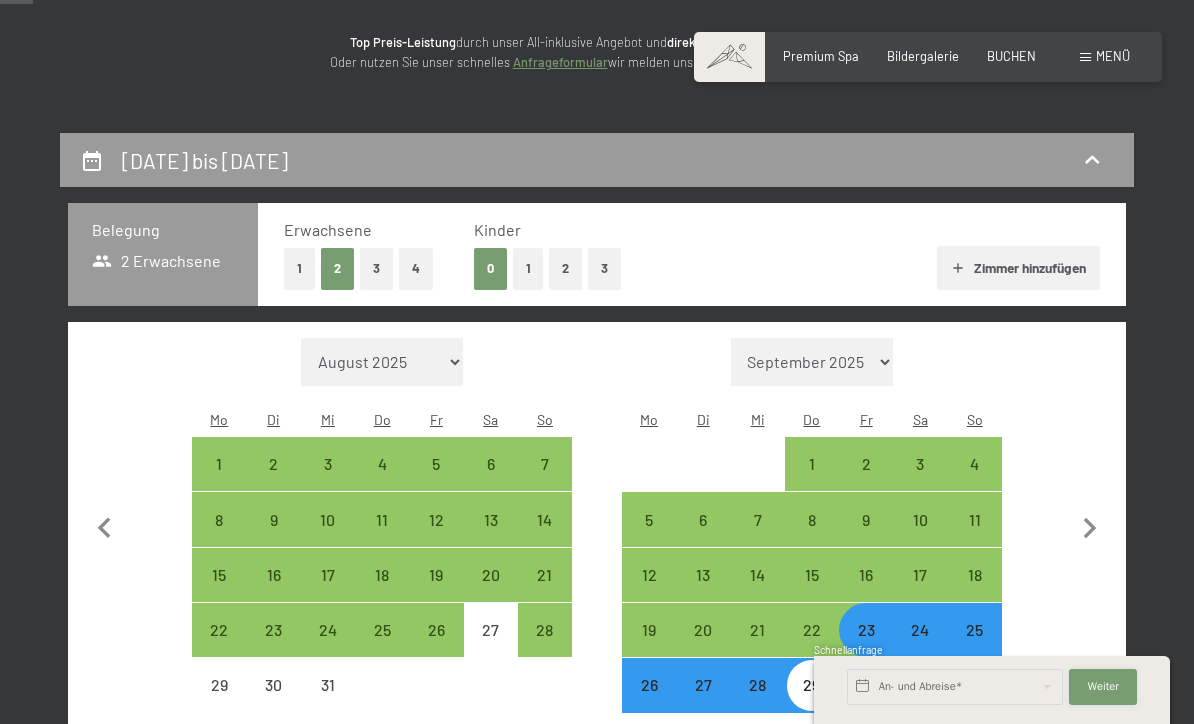 click on "Weiter" at bounding box center (1103, 687) 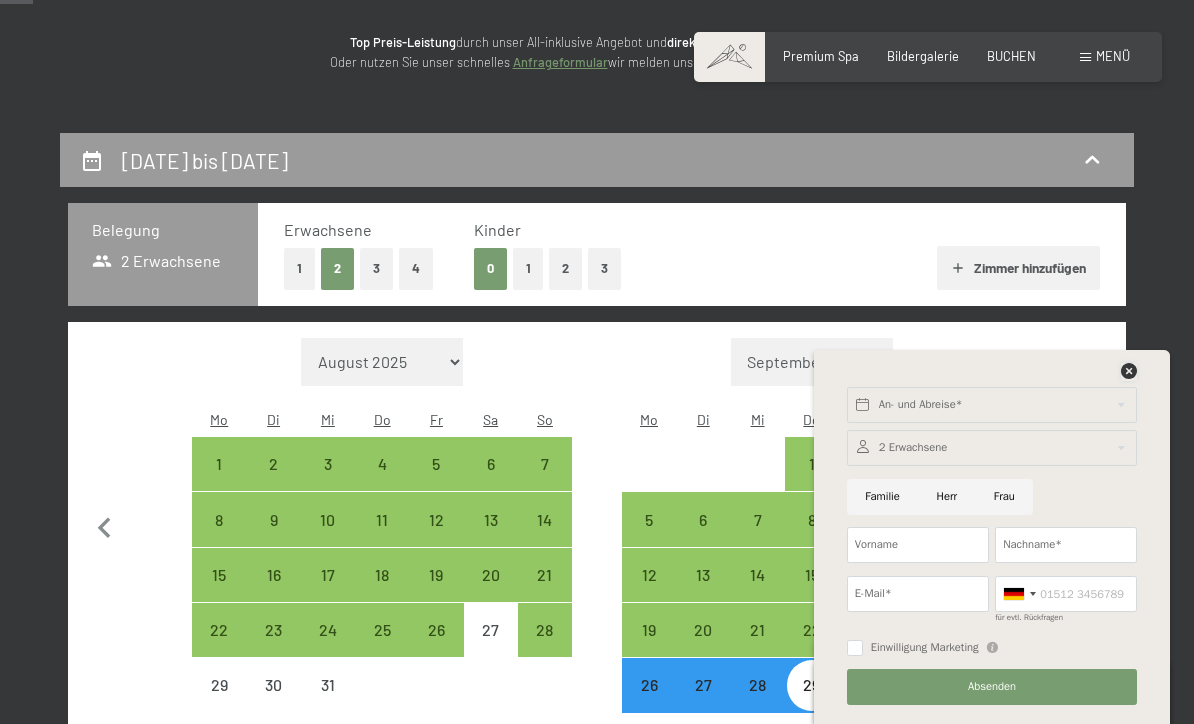 click at bounding box center (1129, 371) 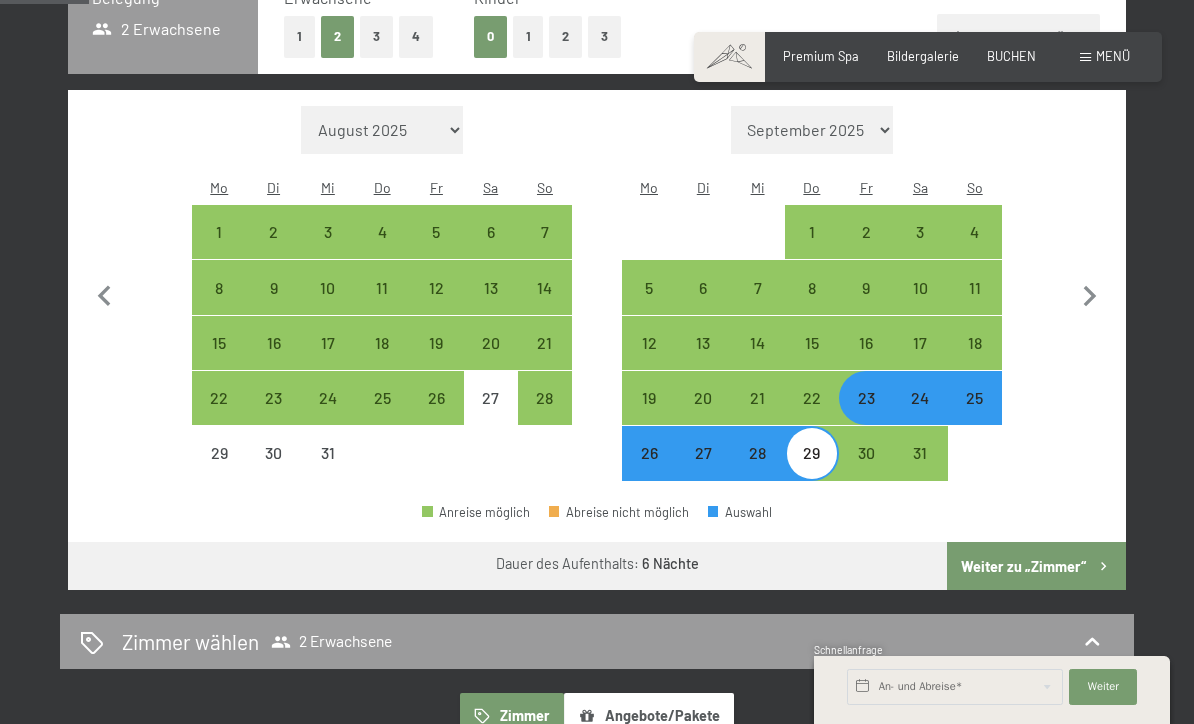 click on "Weiter zu „Zimmer“" at bounding box center [1036, 566] 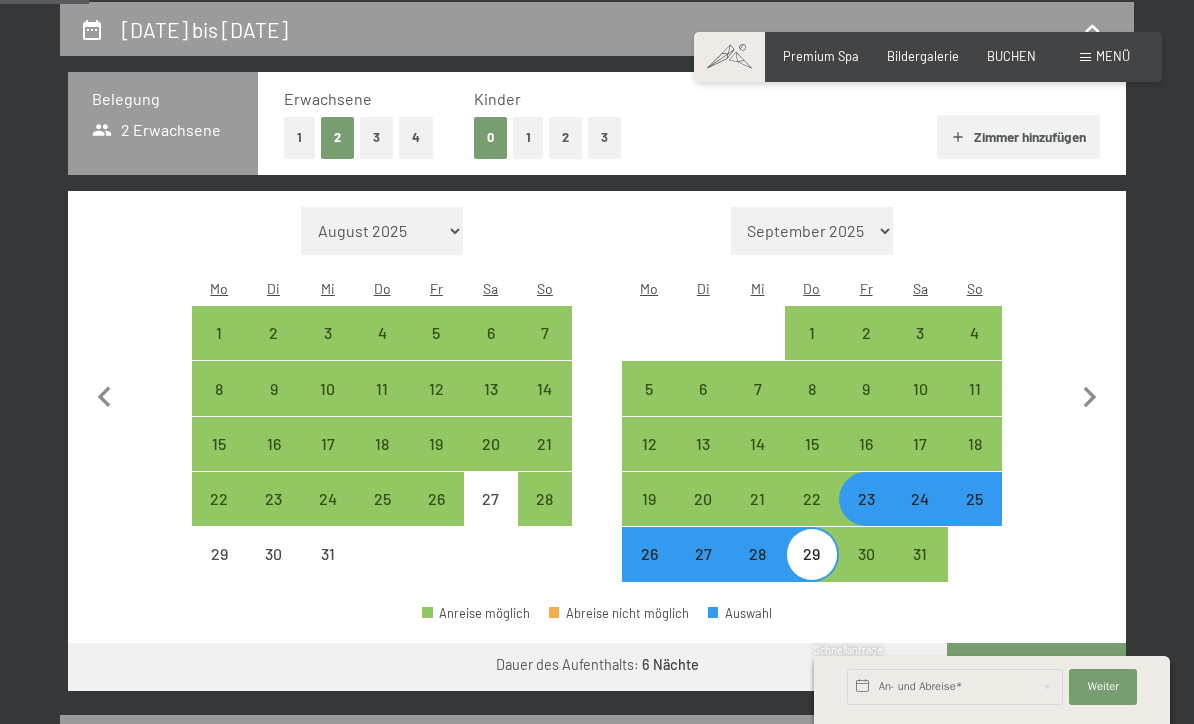 select on "[DATE]" 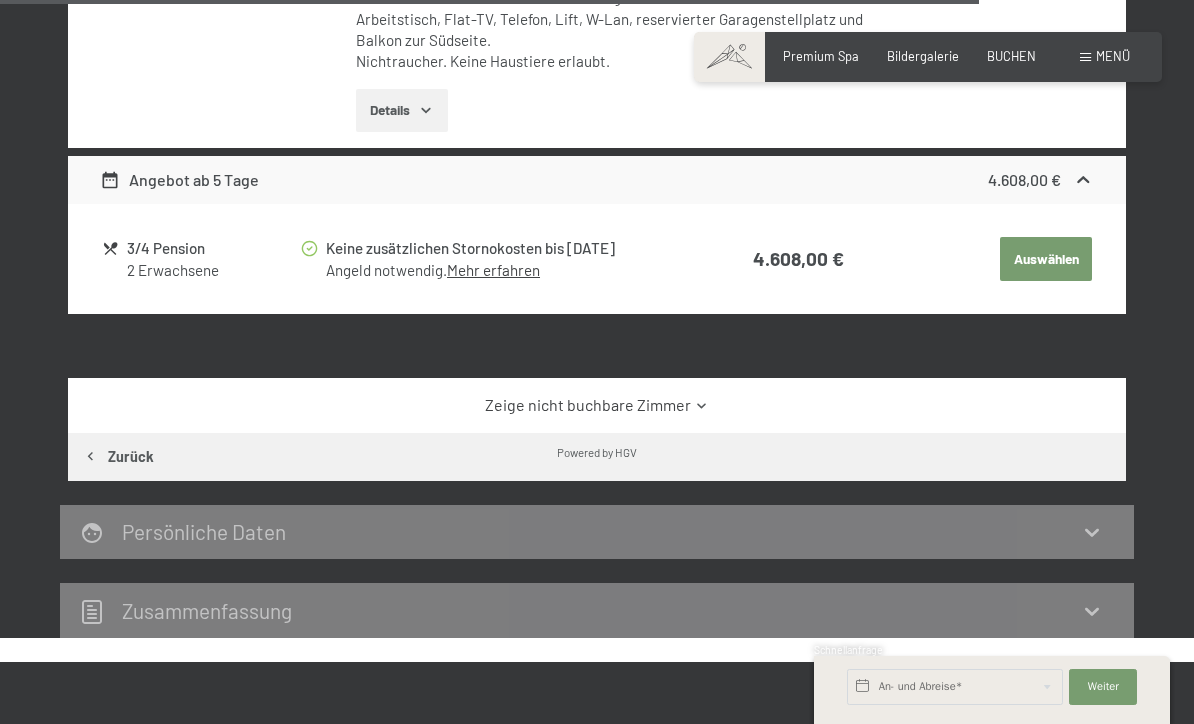 scroll, scrollTop: 4832, scrollLeft: 0, axis: vertical 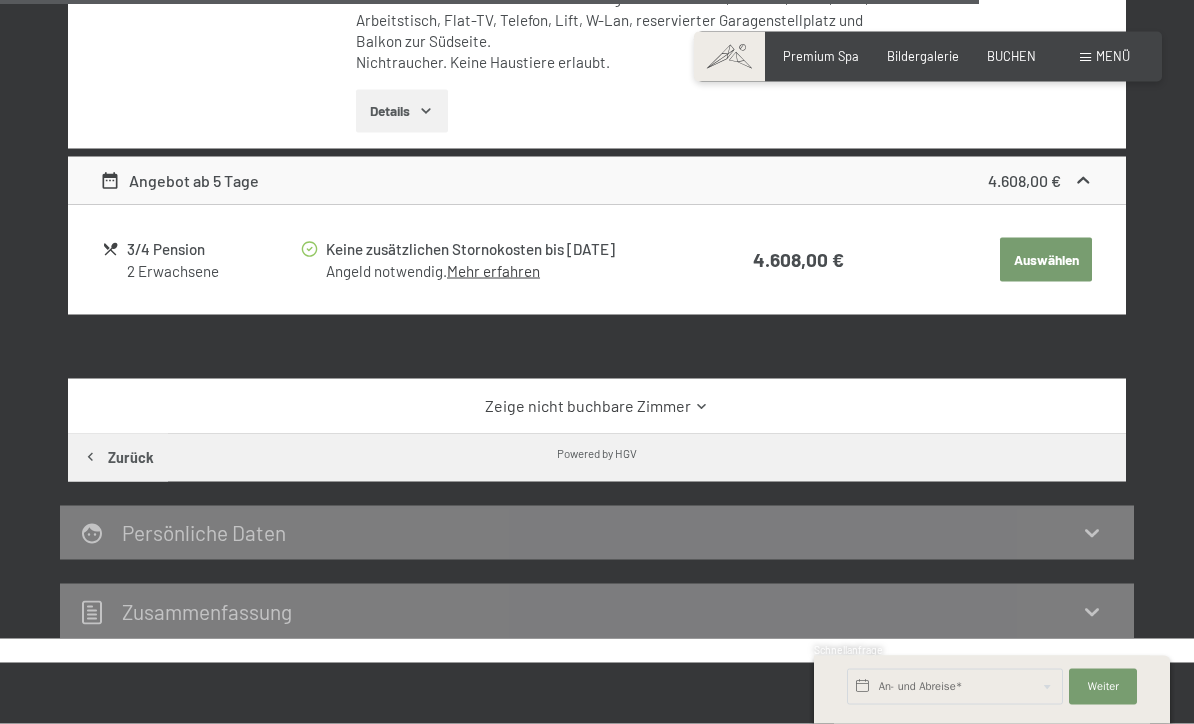 click on "Zeige nicht buchbare Zimmer" at bounding box center (597, 406) 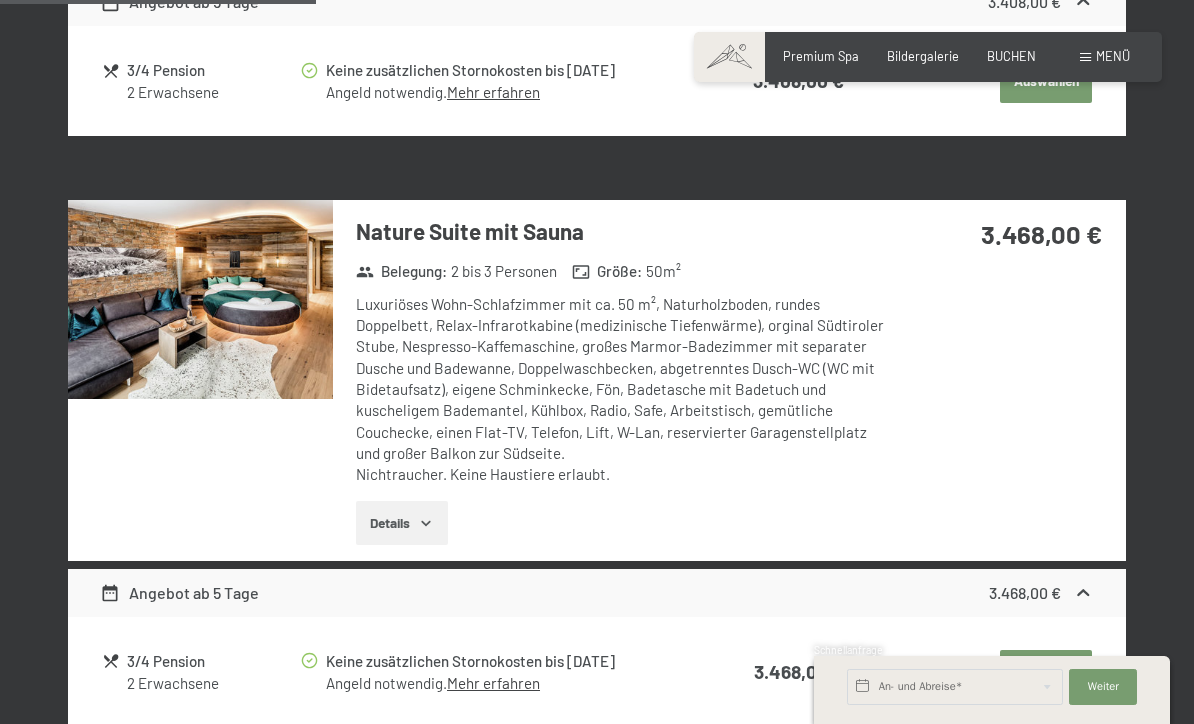 scroll, scrollTop: 1993, scrollLeft: 0, axis: vertical 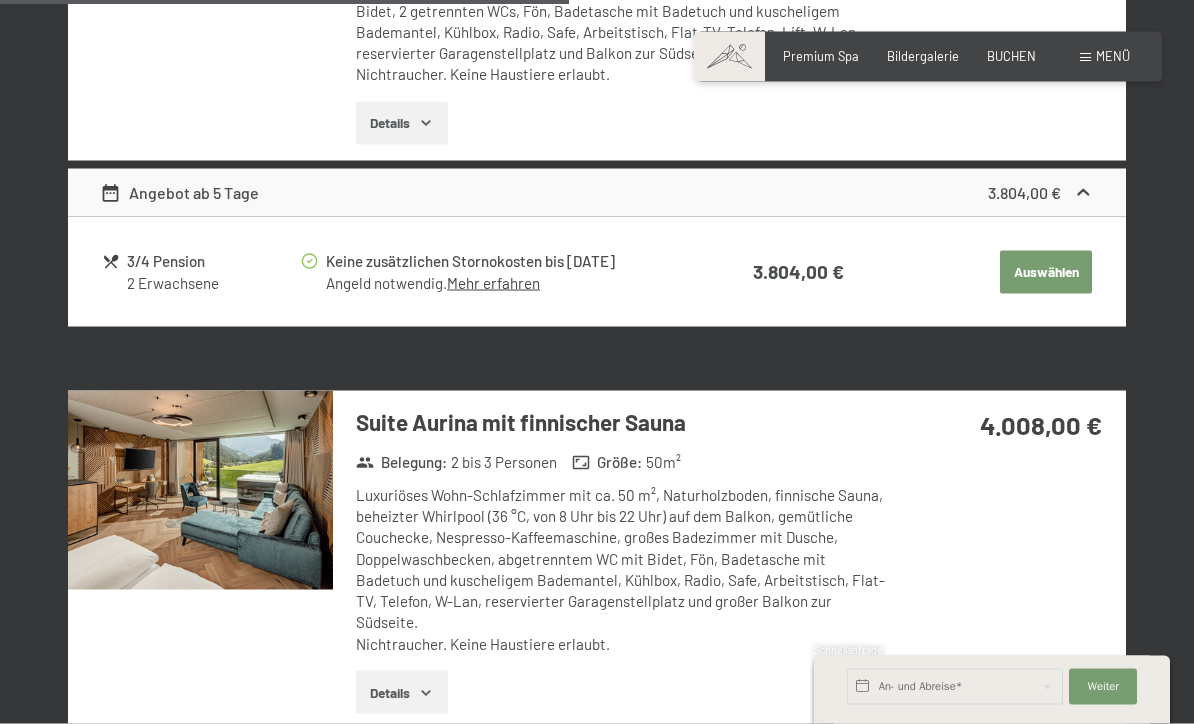 click at bounding box center [200, 490] 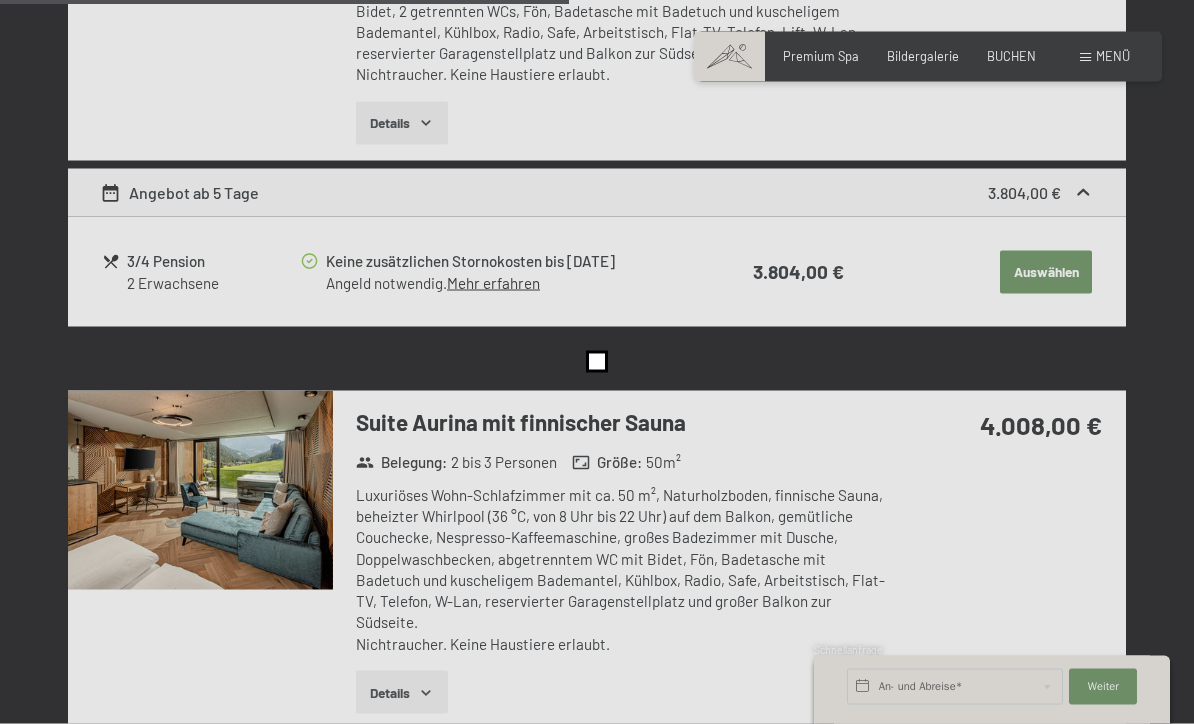 scroll, scrollTop: 3661, scrollLeft: 0, axis: vertical 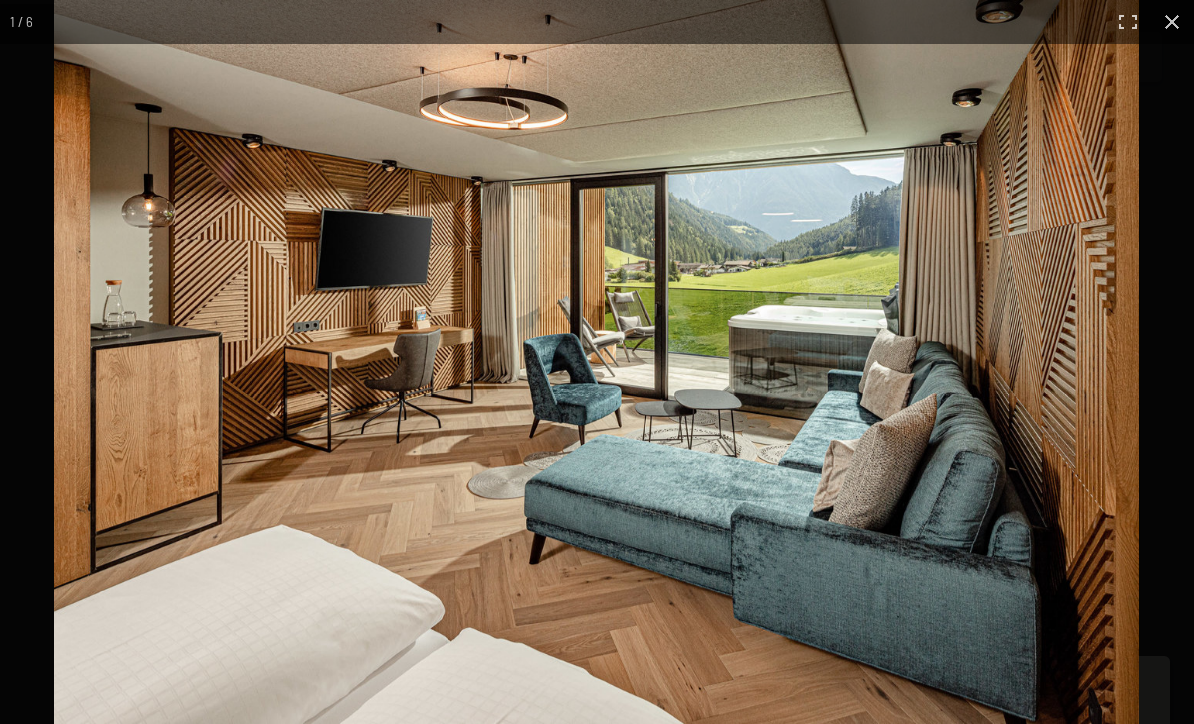 click at bounding box center (596, 362) 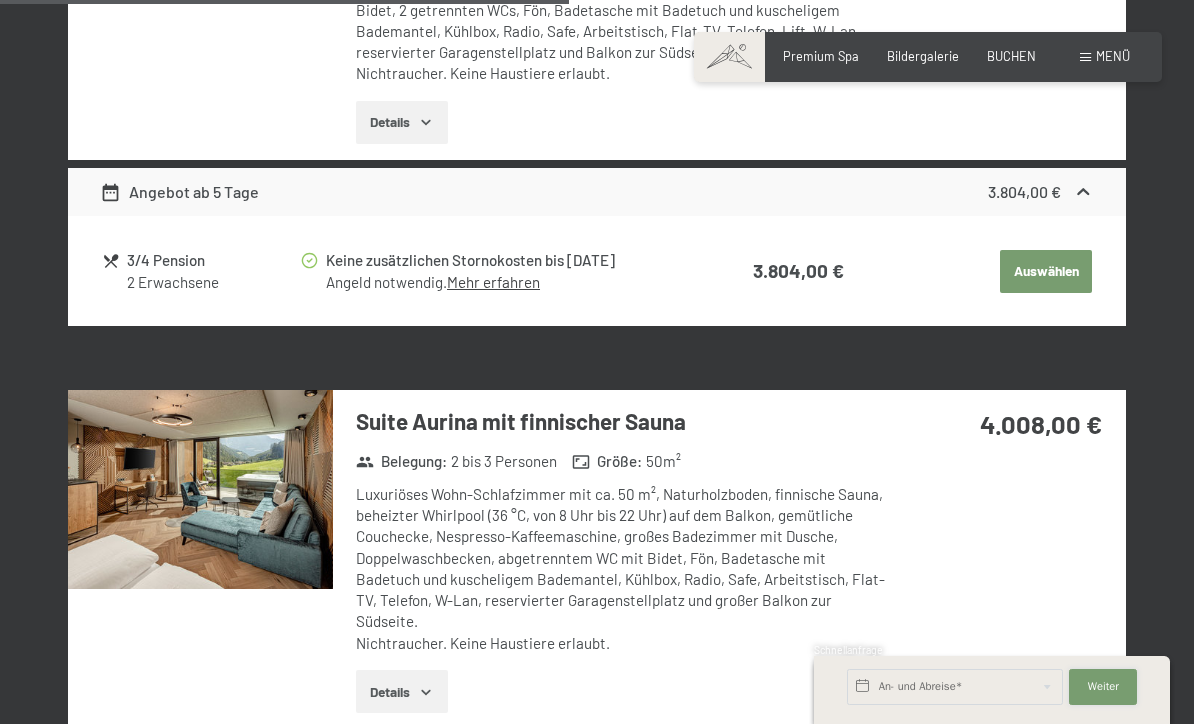 click on "Weiter" at bounding box center [1103, 687] 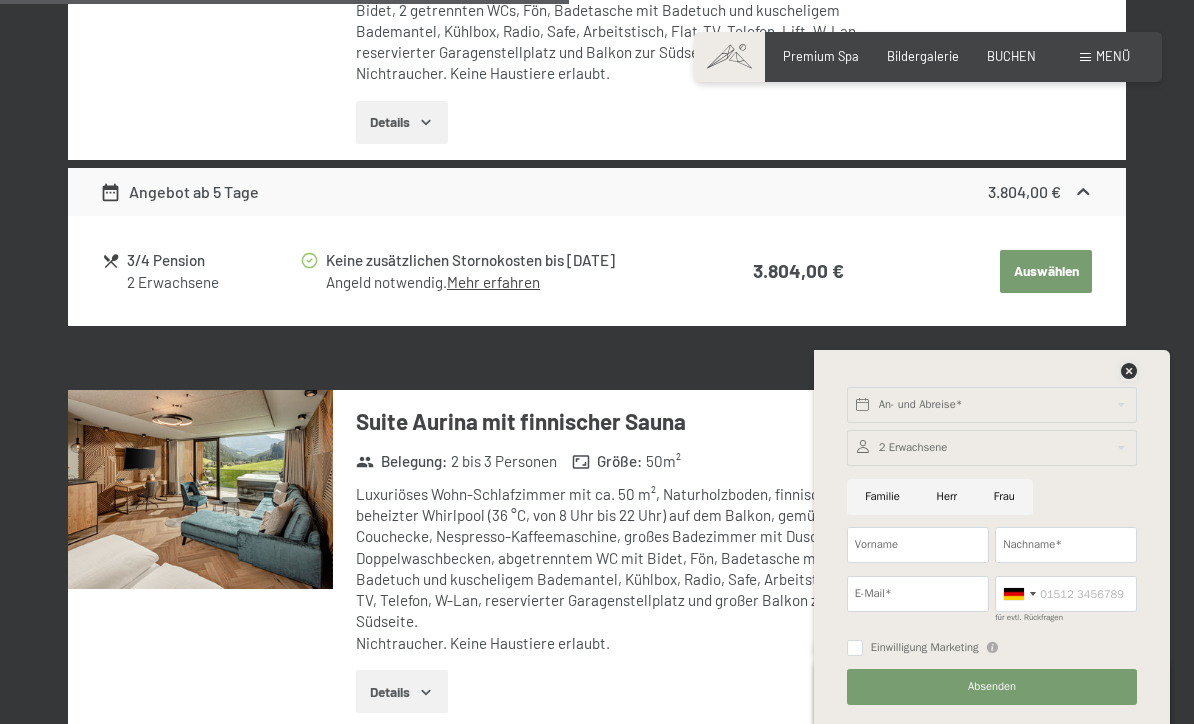 click at bounding box center [1129, 371] 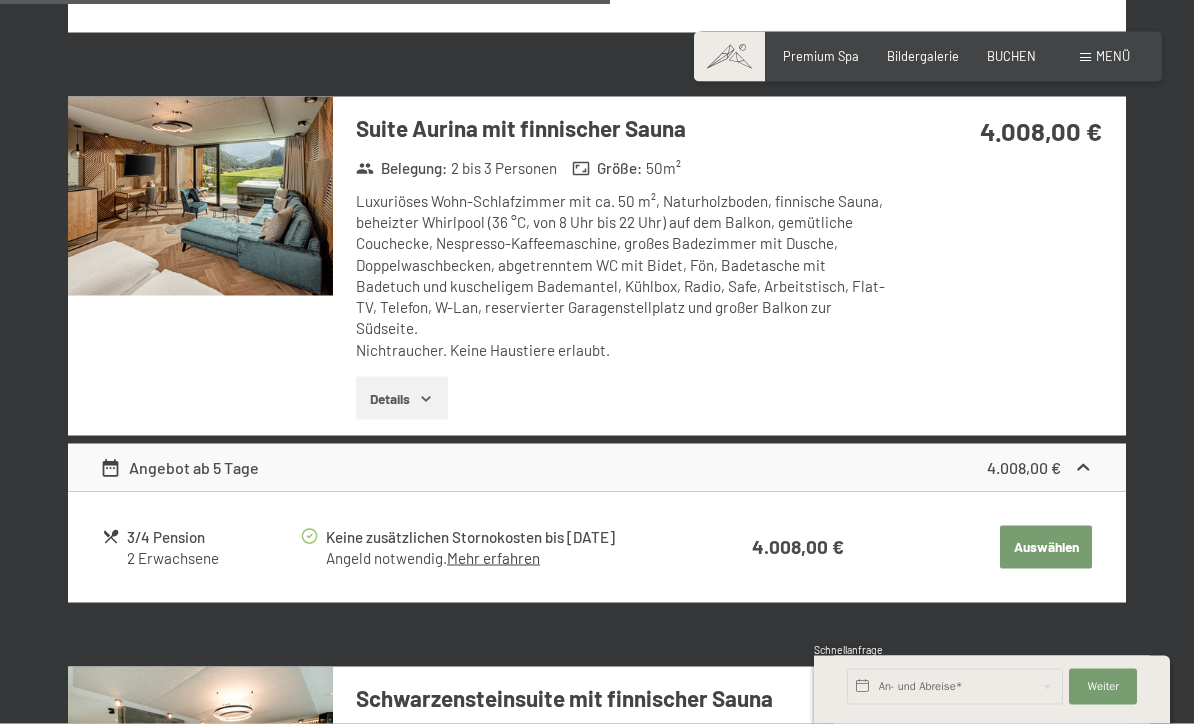 scroll, scrollTop: 3961, scrollLeft: 0, axis: vertical 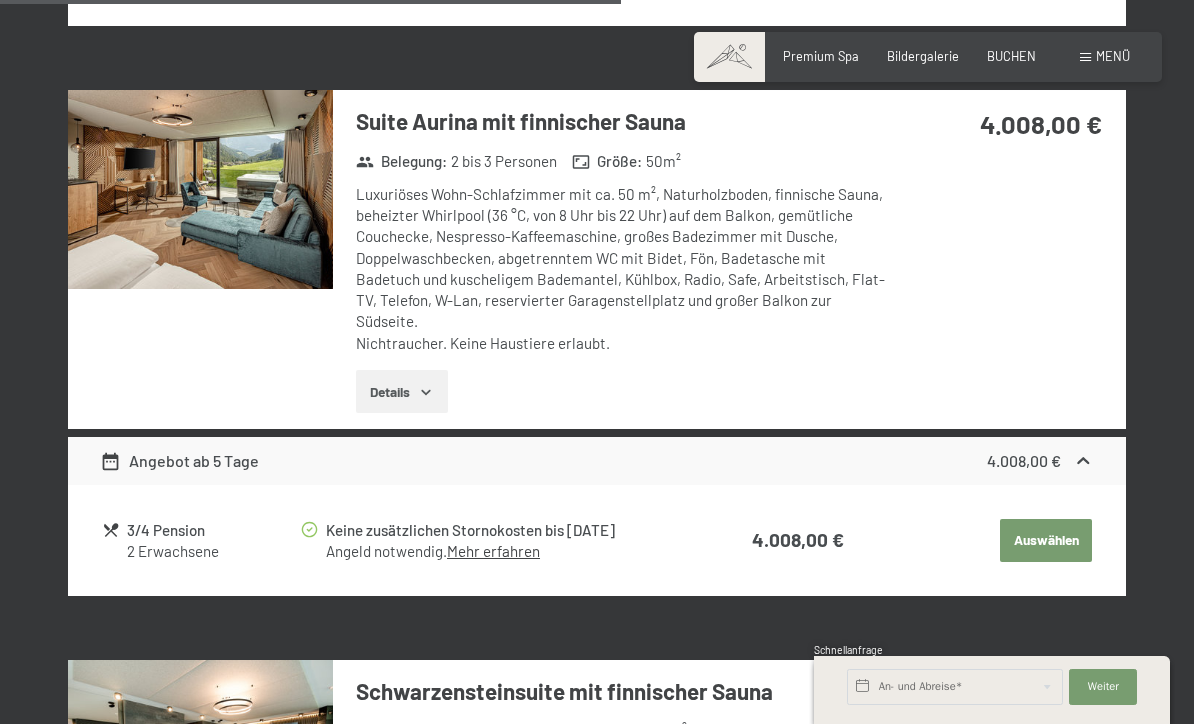 click on "Auswählen" at bounding box center [1046, -2944] 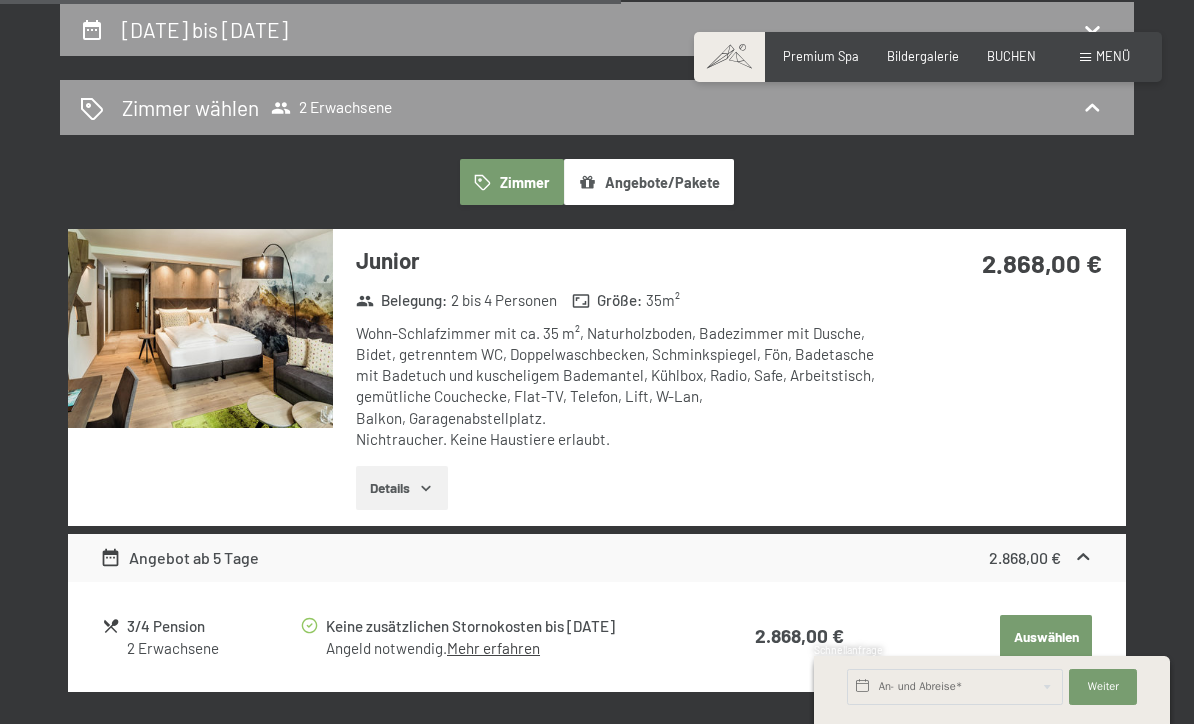 select on "m" 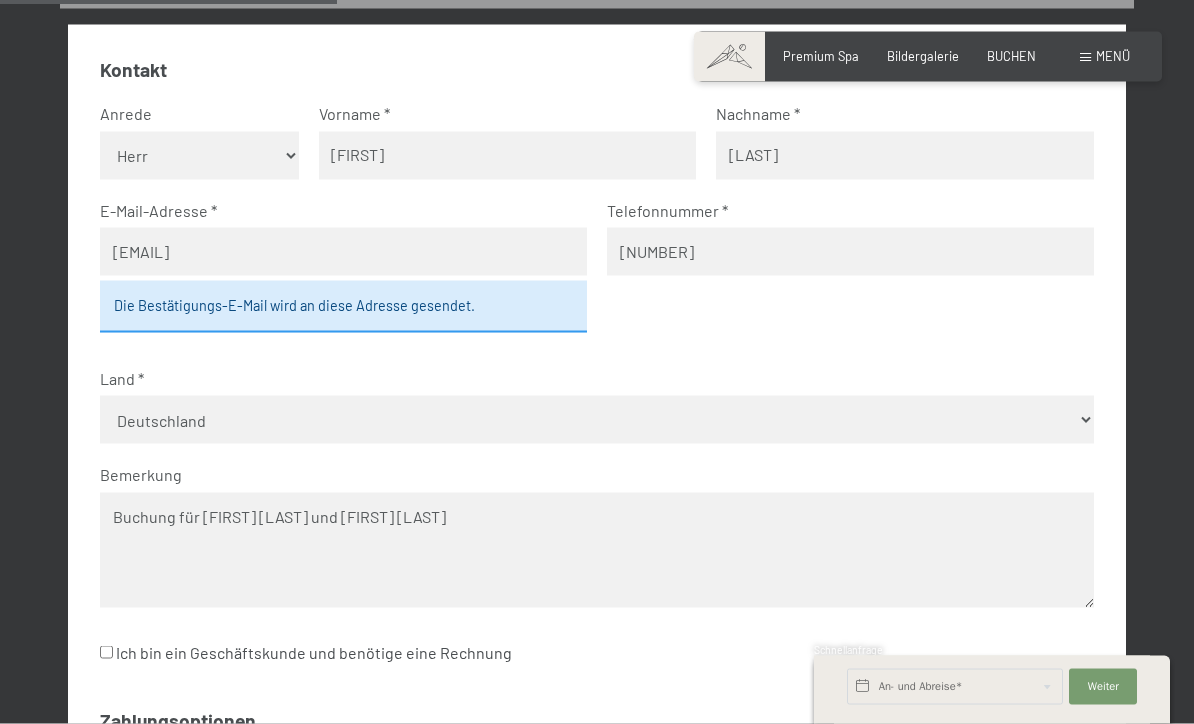 scroll, scrollTop: 663, scrollLeft: 0, axis: vertical 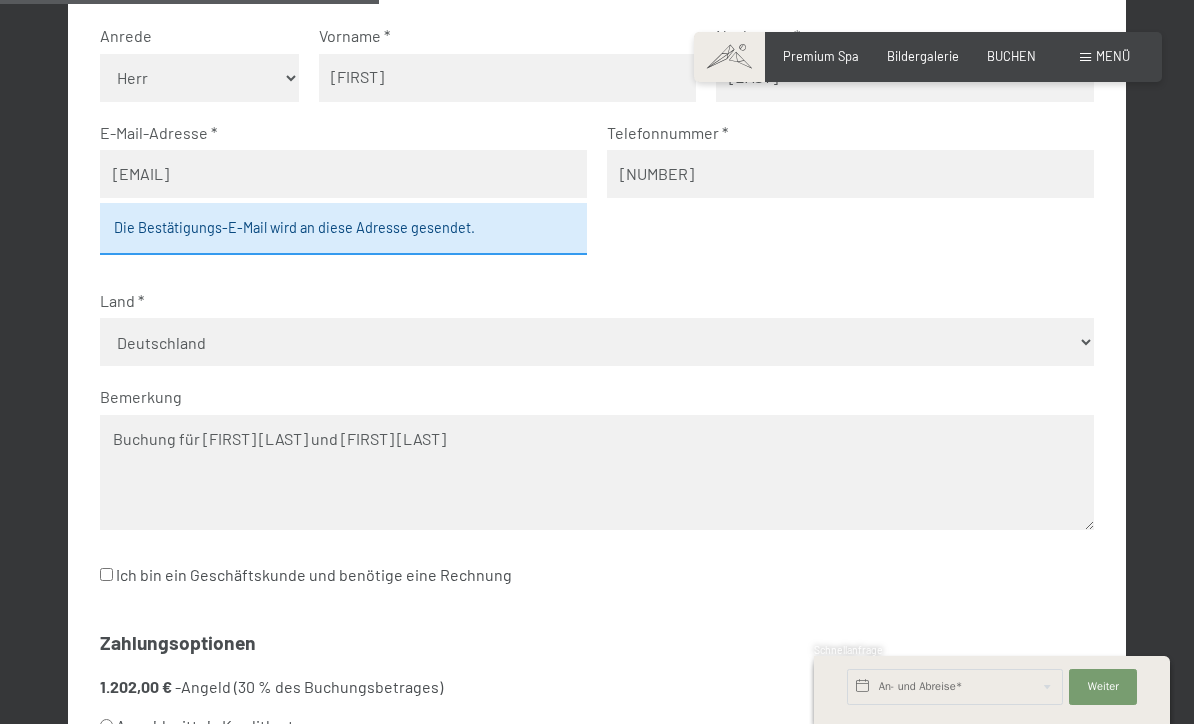 click on "Buchung für [FIRST] [LAST] und [FIRST] [LAST]" at bounding box center [597, 472] 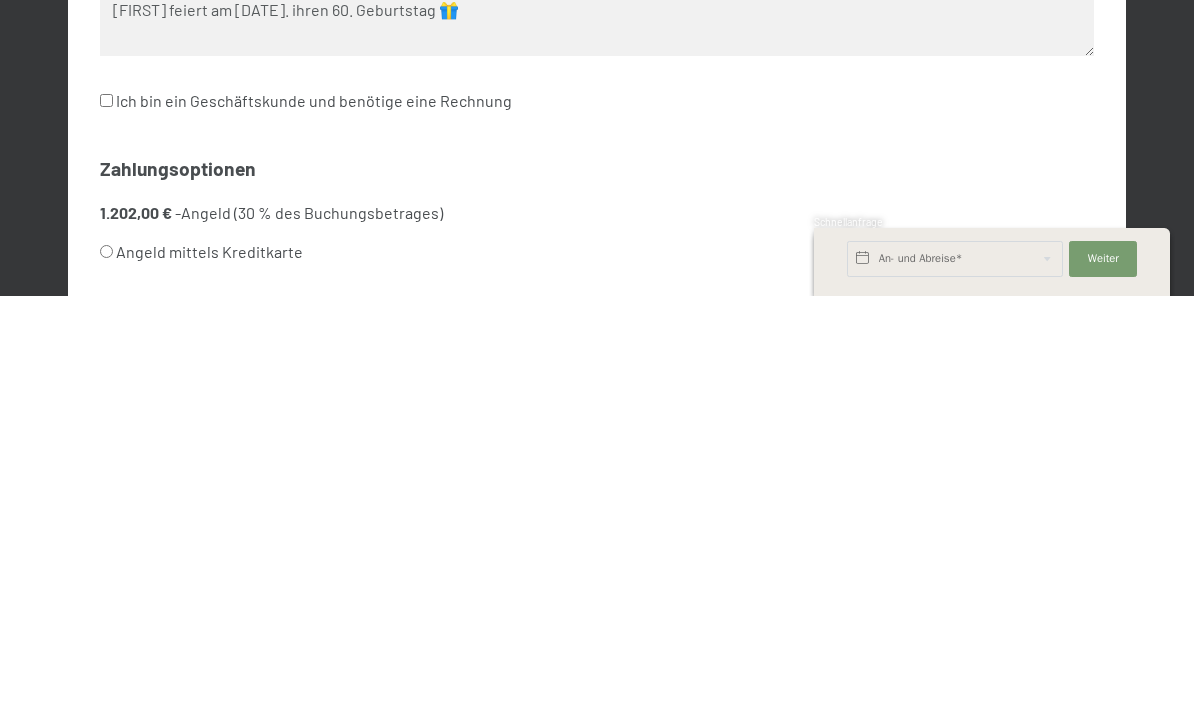 scroll, scrollTop: 710, scrollLeft: 0, axis: vertical 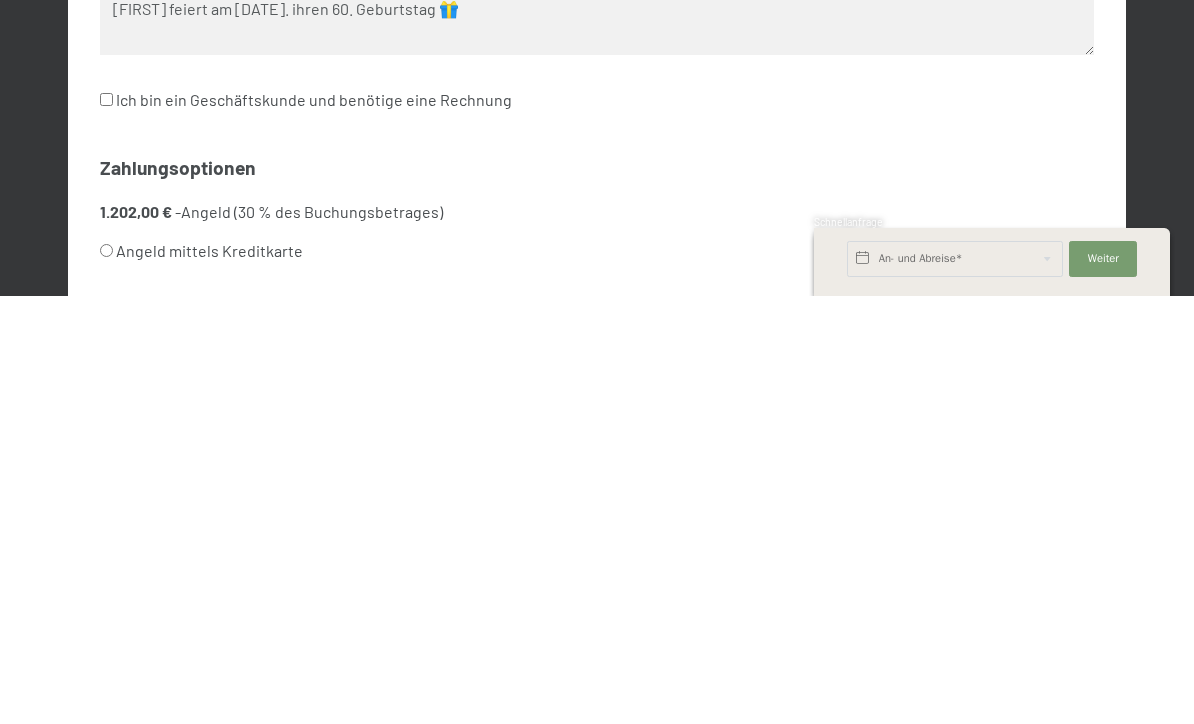 type on "Buchung für [FIRST] [LAST] und [FIRST] [LAST]
[FIRST] feiert am [DATE]. ihren 60. Geburtstag 🎁" 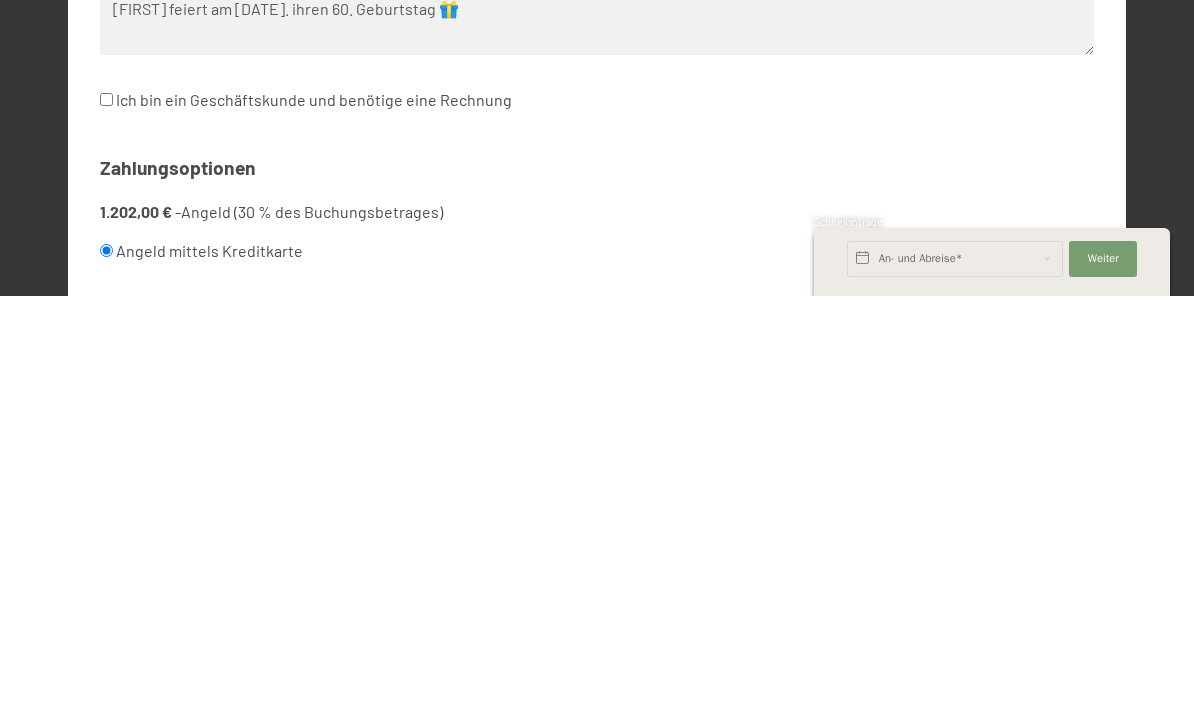 radio on "true" 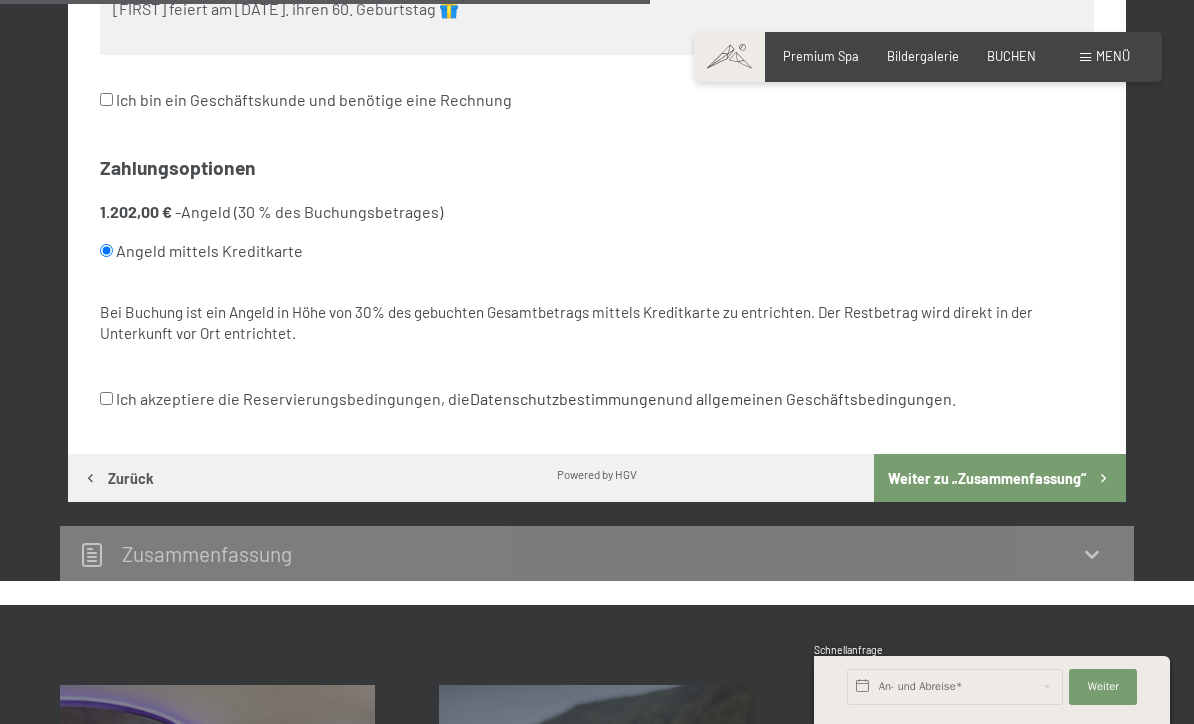 click on "Ich akzeptiere die Reservierungsbedingungen, die  Datenschutzbestimmungen  und   allgemeinen Geschäftsbedingungen ." at bounding box center (528, 399) 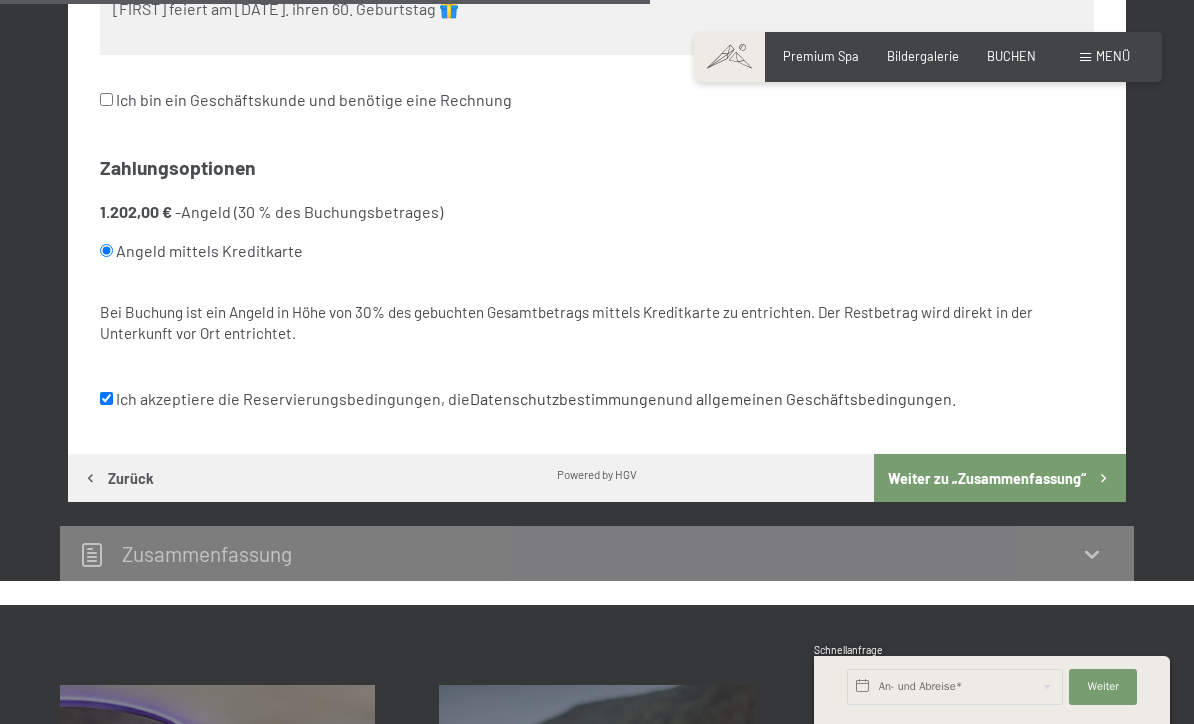 checkbox on "true" 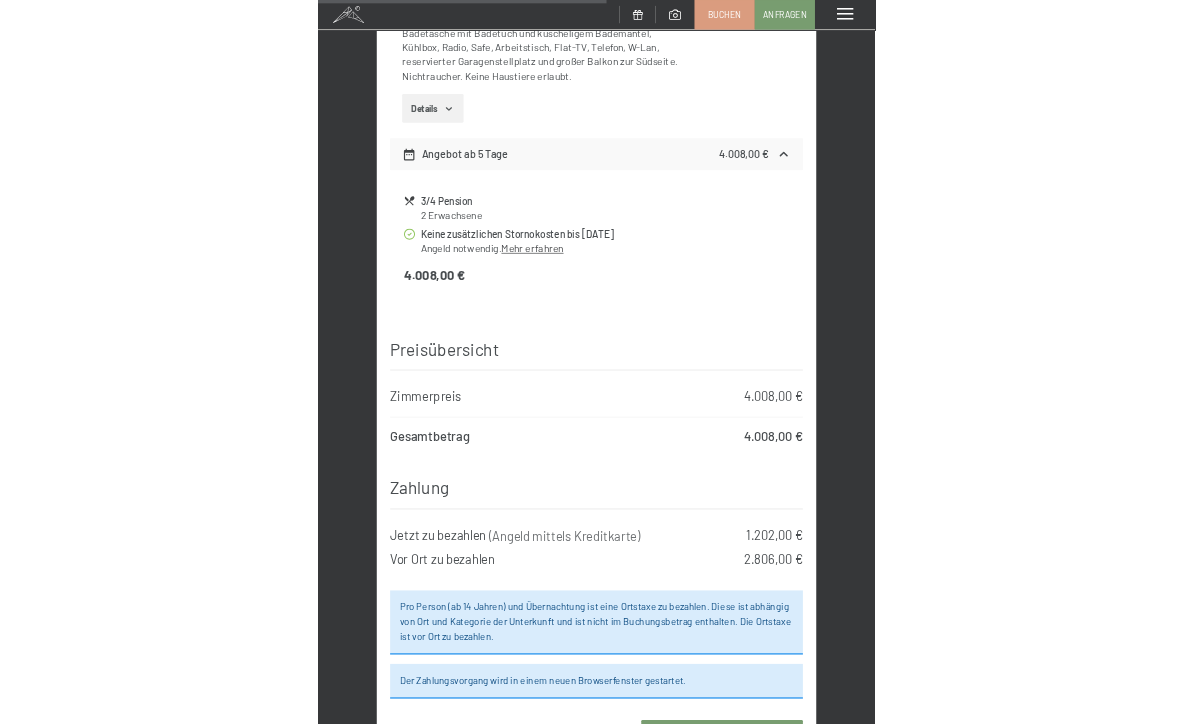 scroll, scrollTop: 1723, scrollLeft: 0, axis: vertical 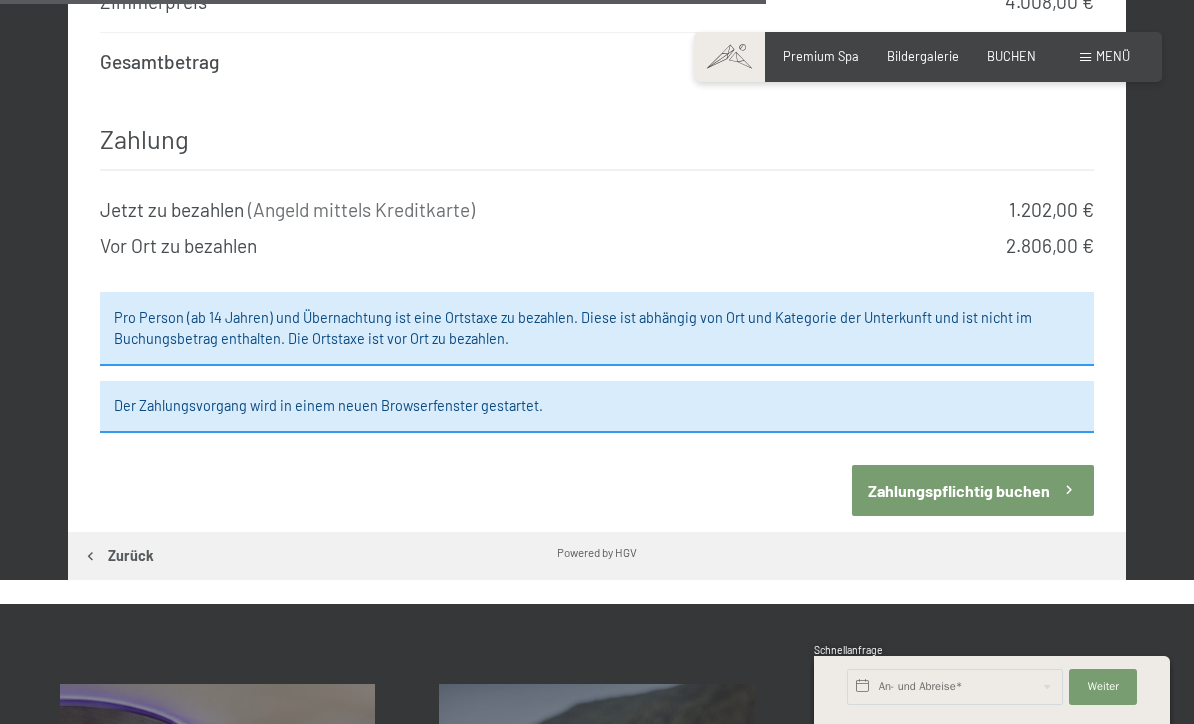 click on "Zahlungspflichtig buchen" at bounding box center [973, 490] 